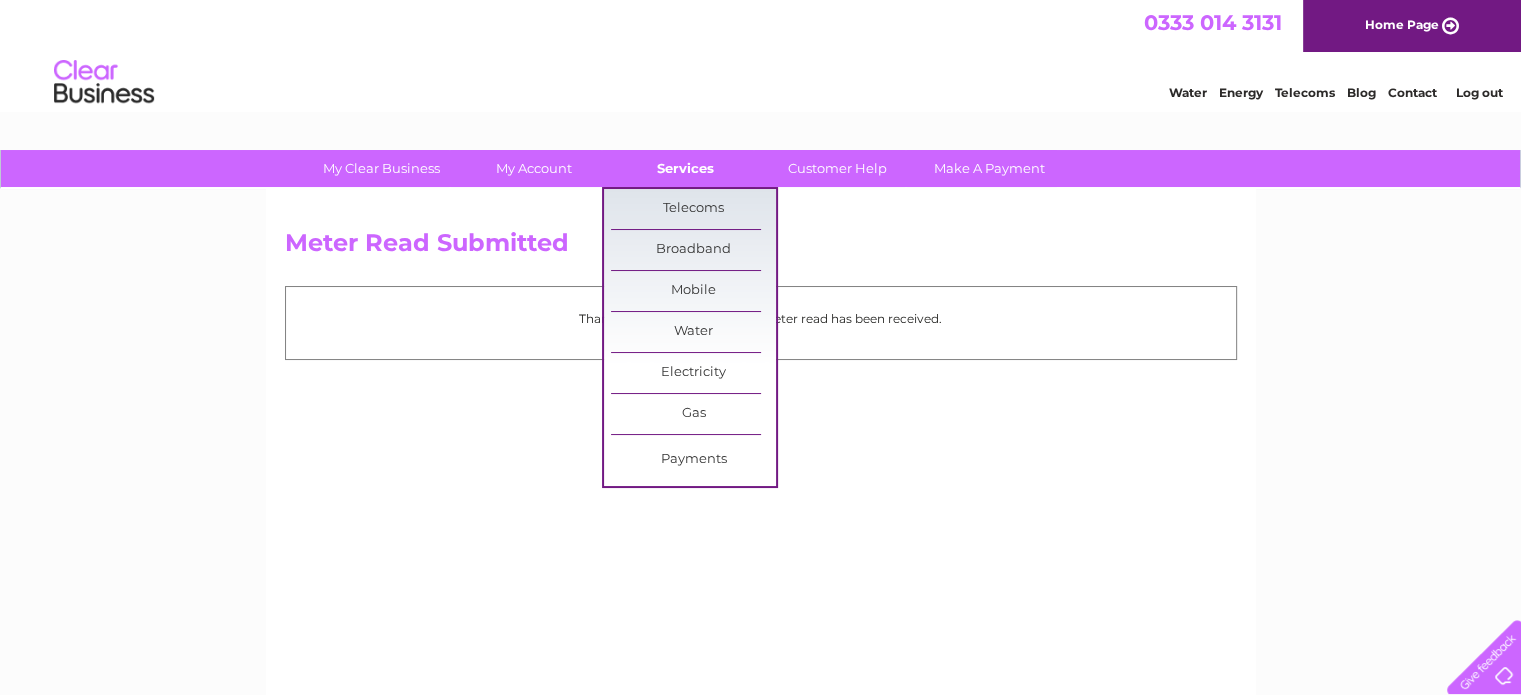 scroll, scrollTop: 0, scrollLeft: 0, axis: both 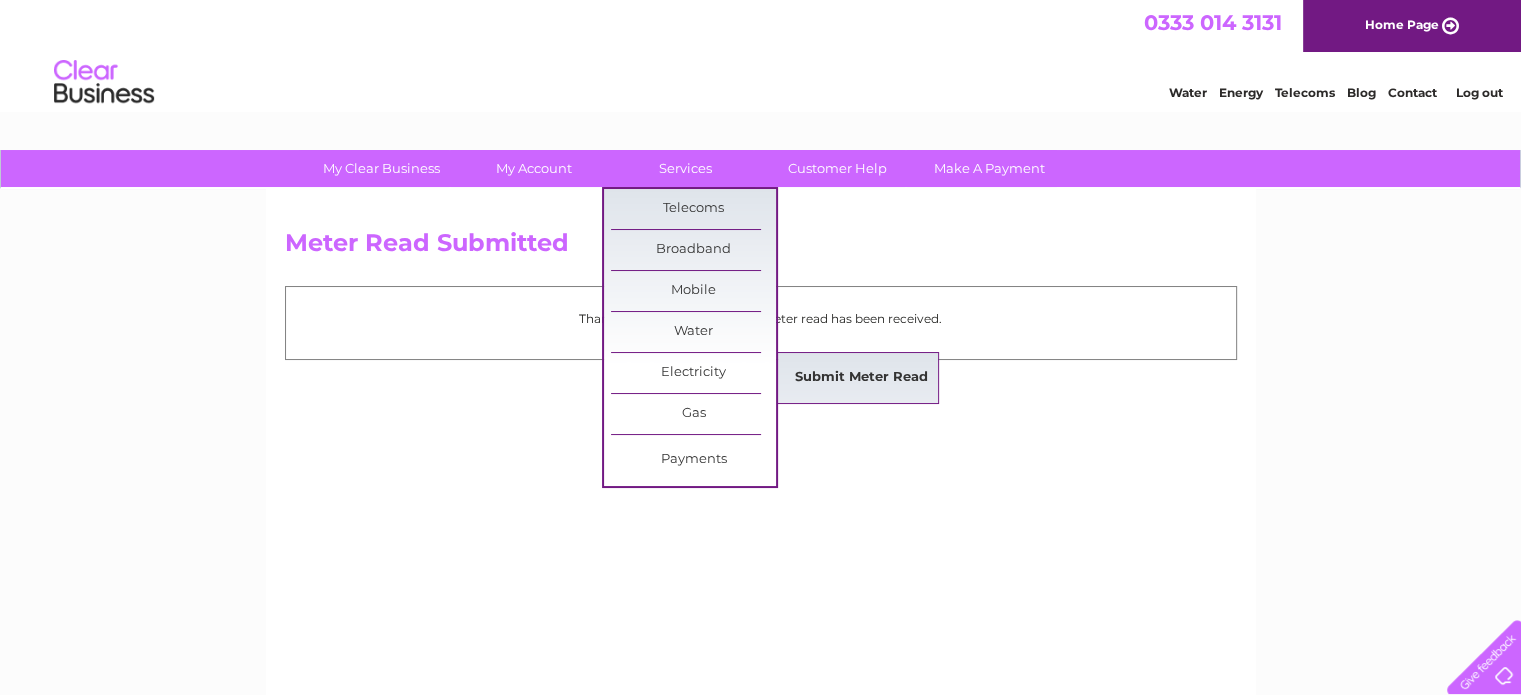 click on "Submit Meter Read" at bounding box center [861, 378] 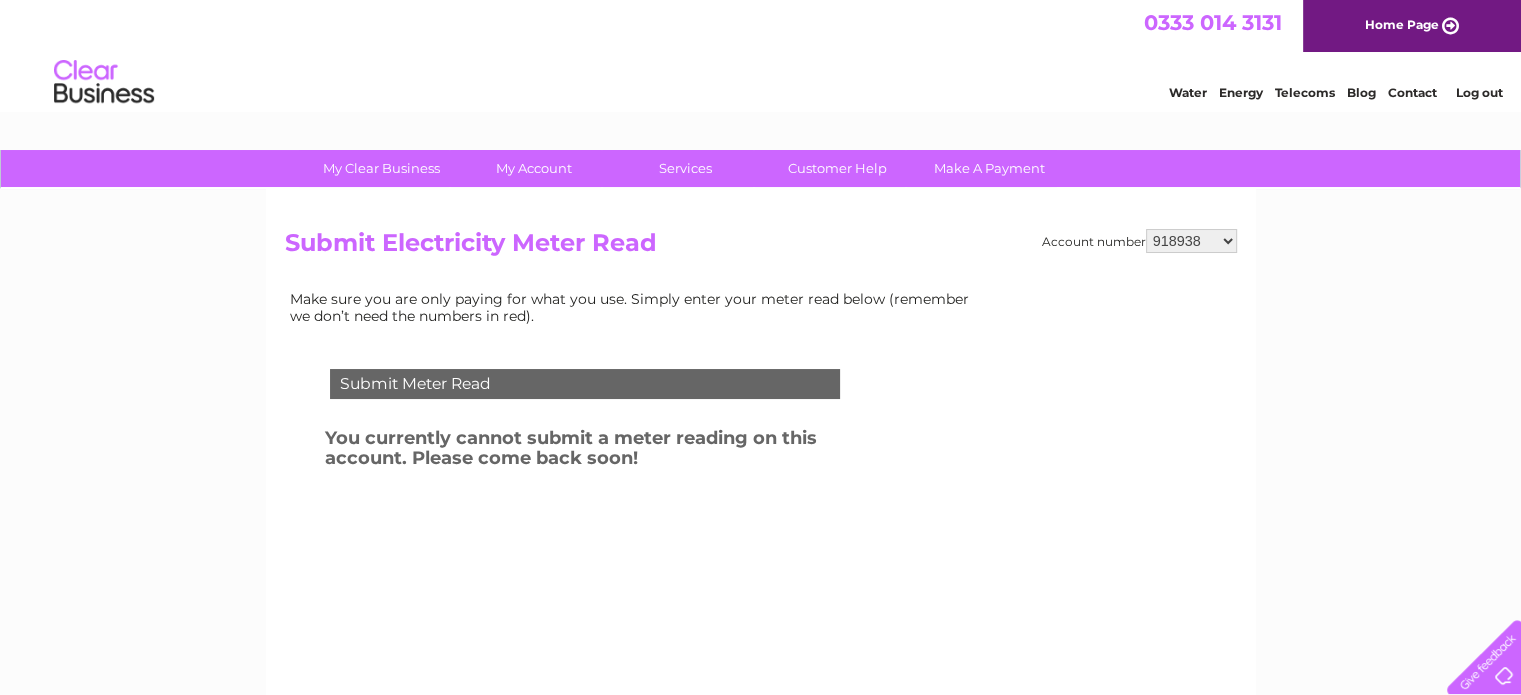 scroll, scrollTop: 0, scrollLeft: 0, axis: both 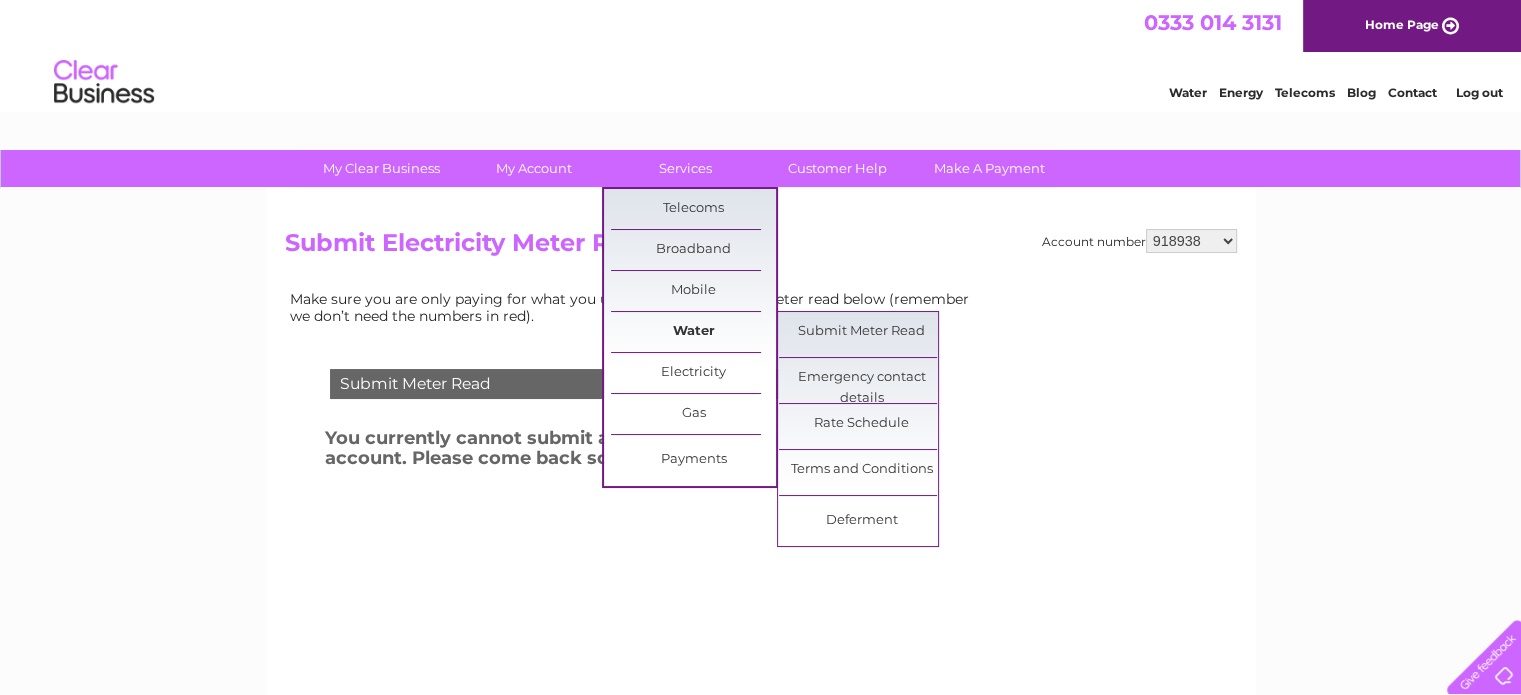click on "Water" at bounding box center (693, 332) 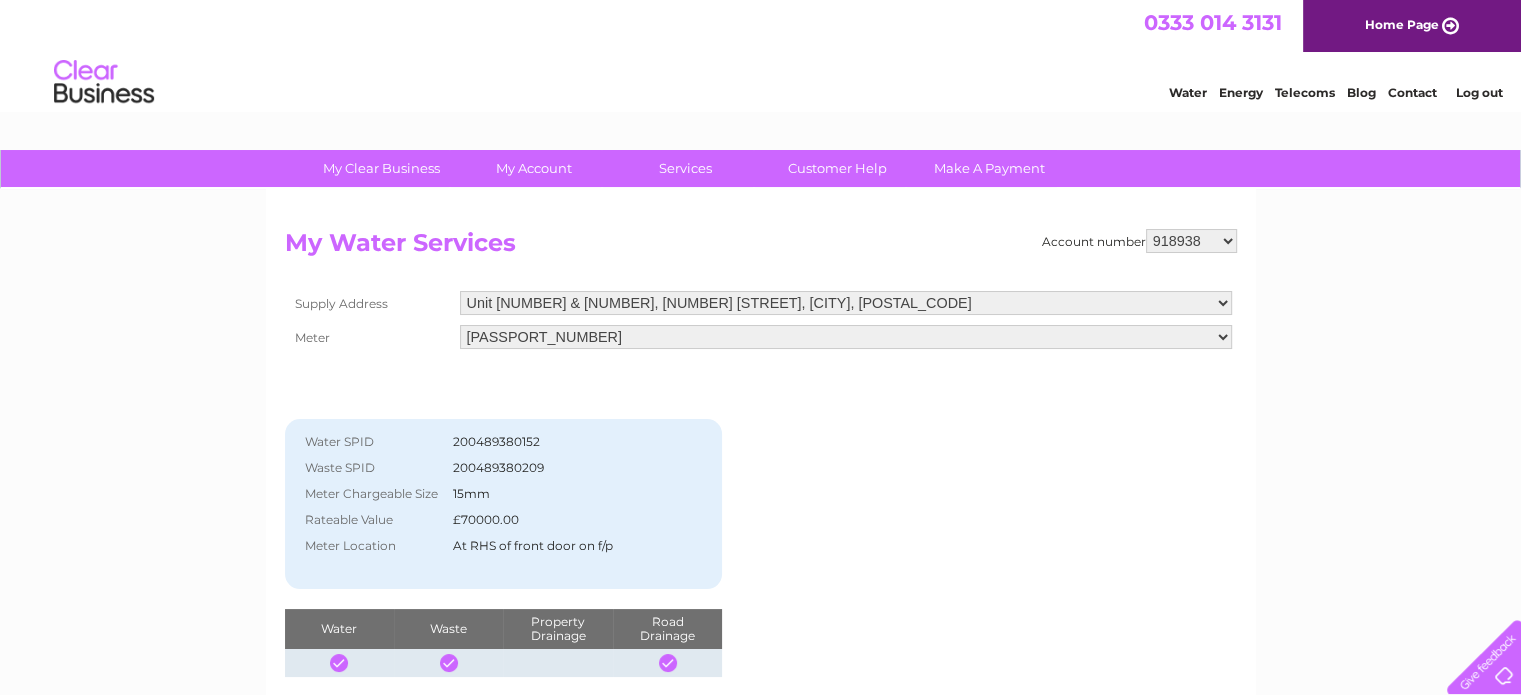 scroll, scrollTop: 0, scrollLeft: 0, axis: both 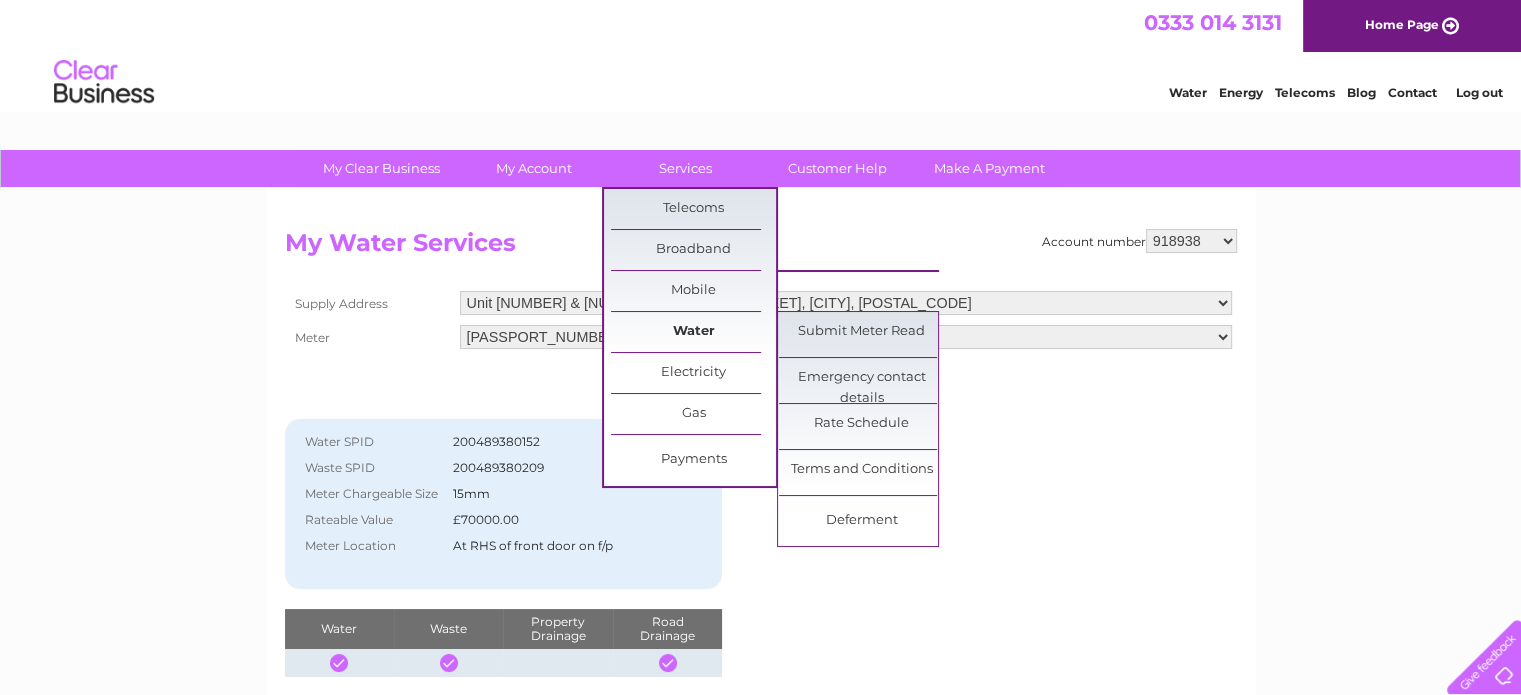 click on "Water" at bounding box center (693, 332) 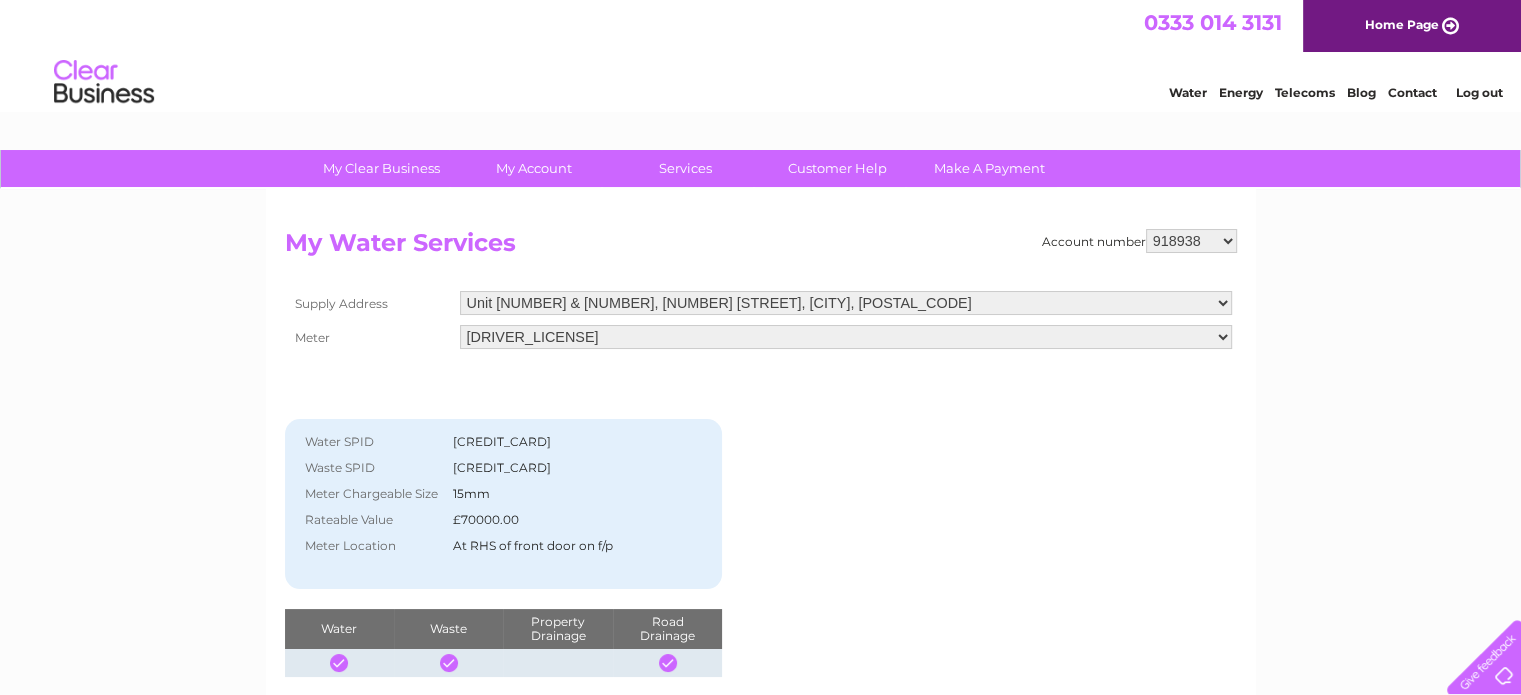 scroll, scrollTop: 0, scrollLeft: 0, axis: both 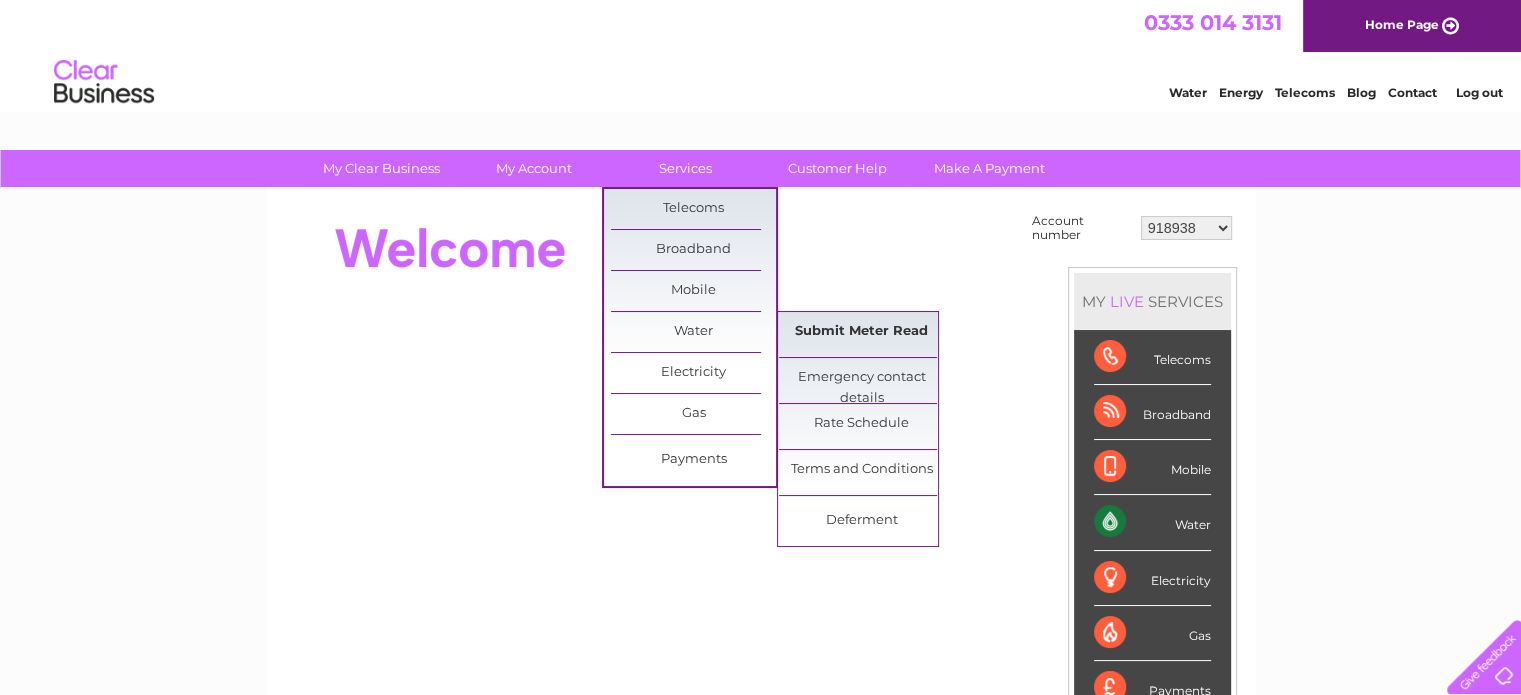 click on "Submit Meter Read" at bounding box center [861, 332] 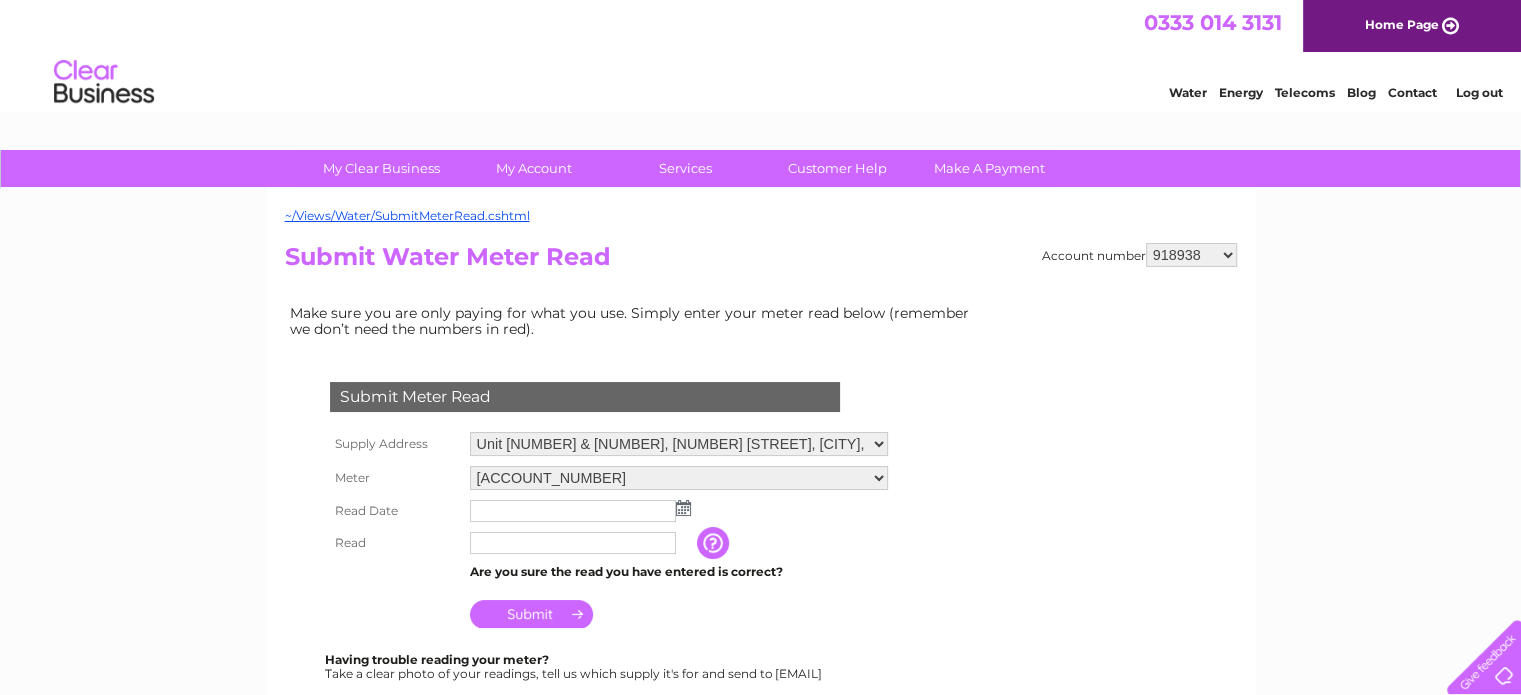 scroll, scrollTop: 0, scrollLeft: 0, axis: both 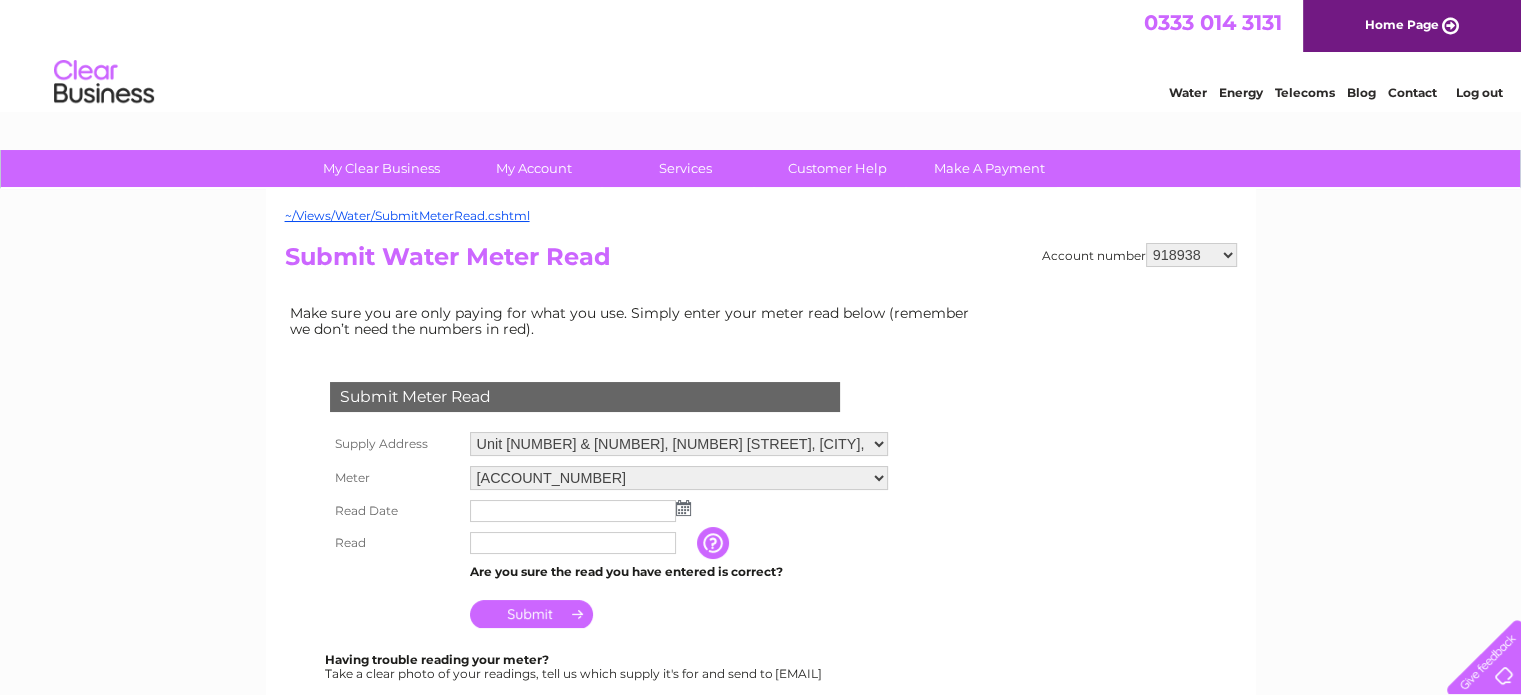 select on "927106" 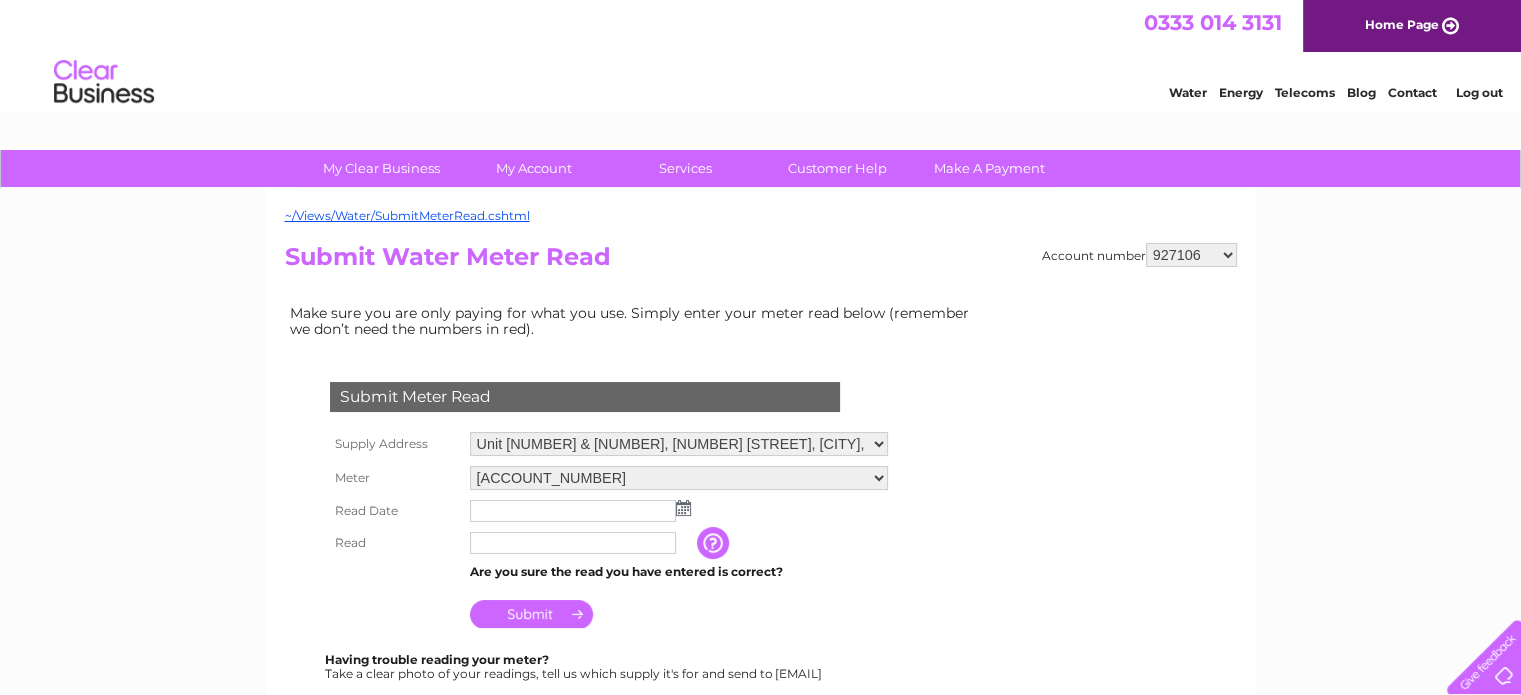 click on "918938
927106
930247
934594
934597
941698
979159
989143
994306
1094838
1096227
1104726
1134318
1134853
1139327
1140013
1140304
1142816
30266118
30266119
30271444
30274533
30283766
30302318
30307420" at bounding box center [1191, 255] 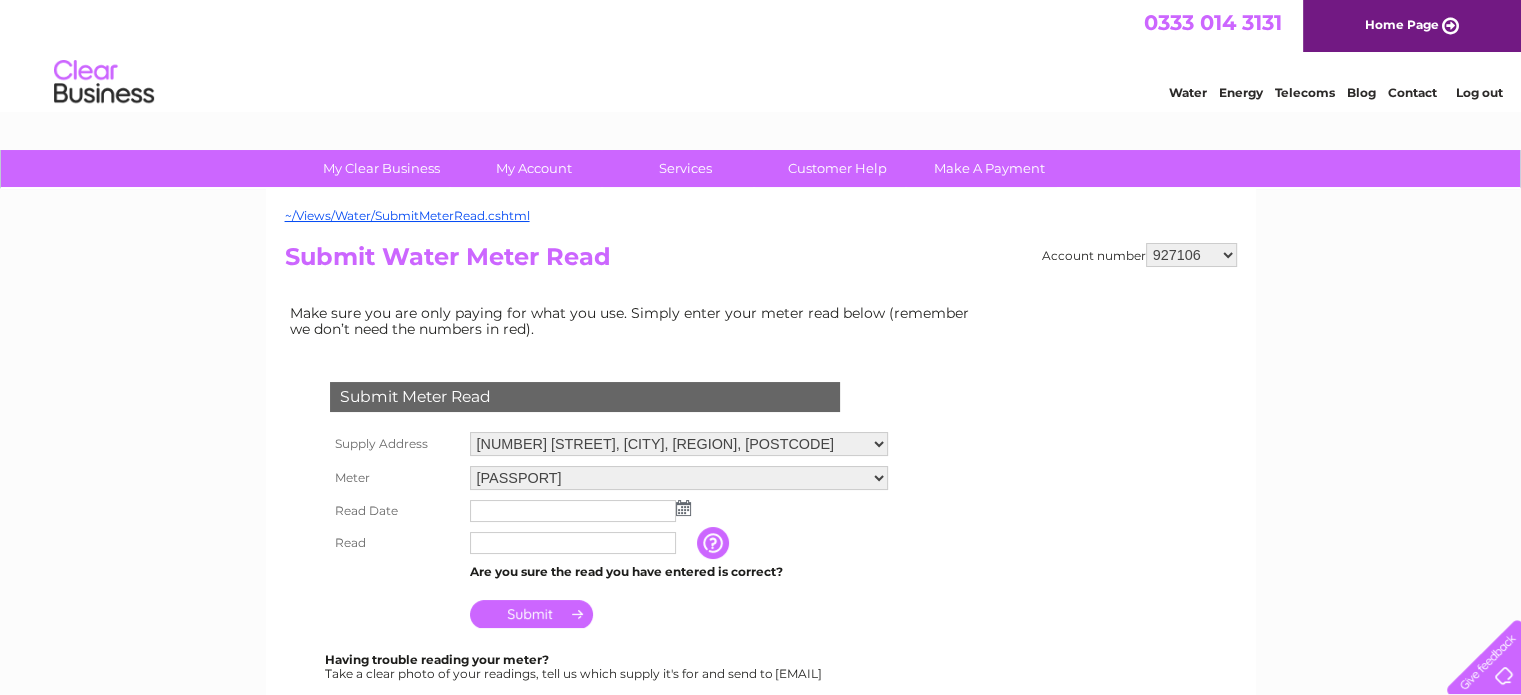 scroll, scrollTop: 0, scrollLeft: 0, axis: both 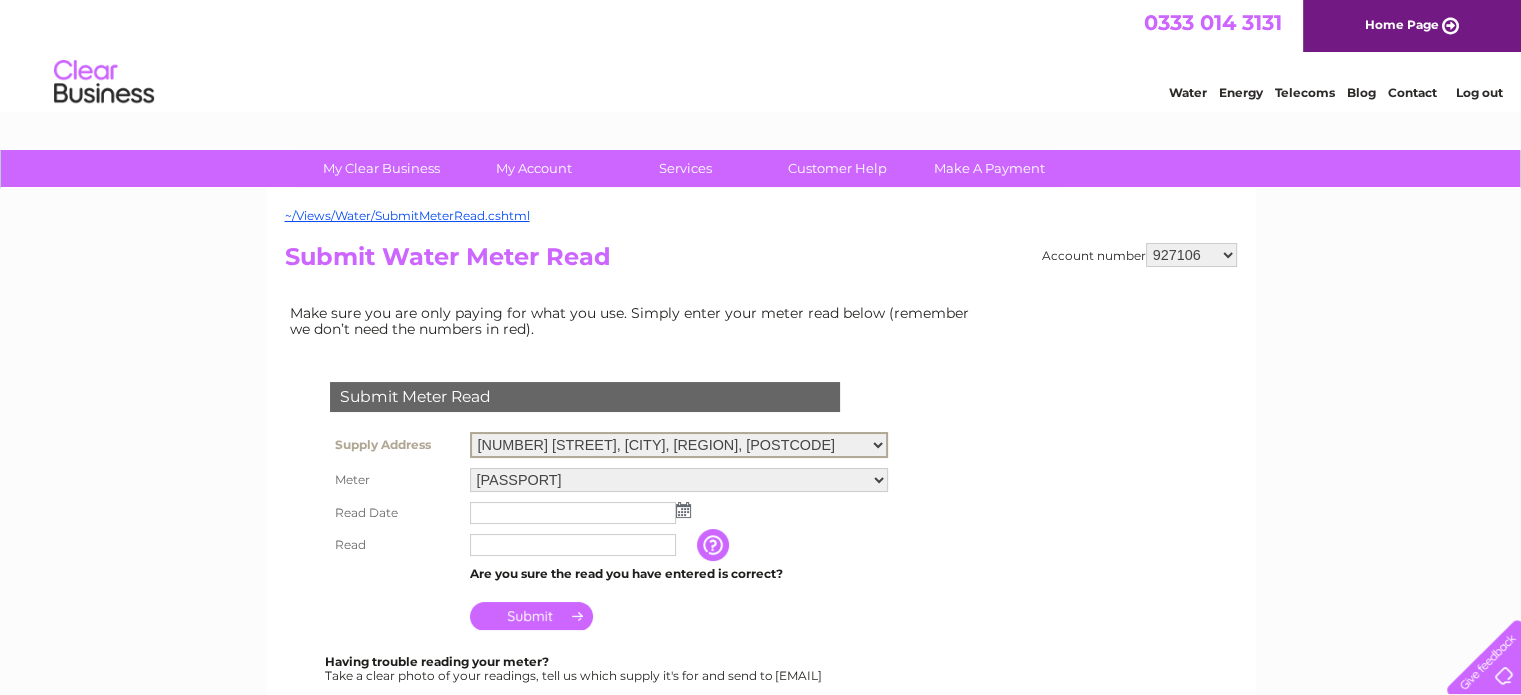 select on "402300" 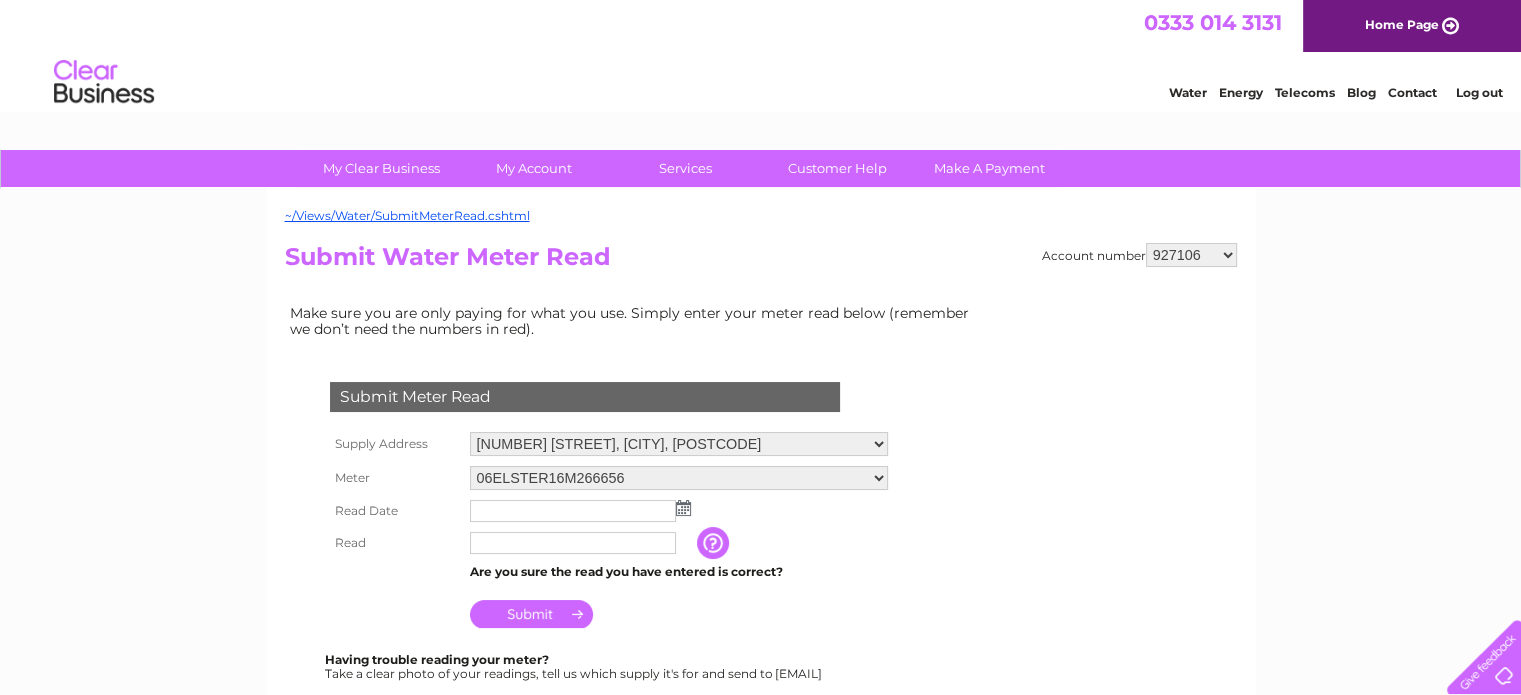 scroll, scrollTop: 0, scrollLeft: 0, axis: both 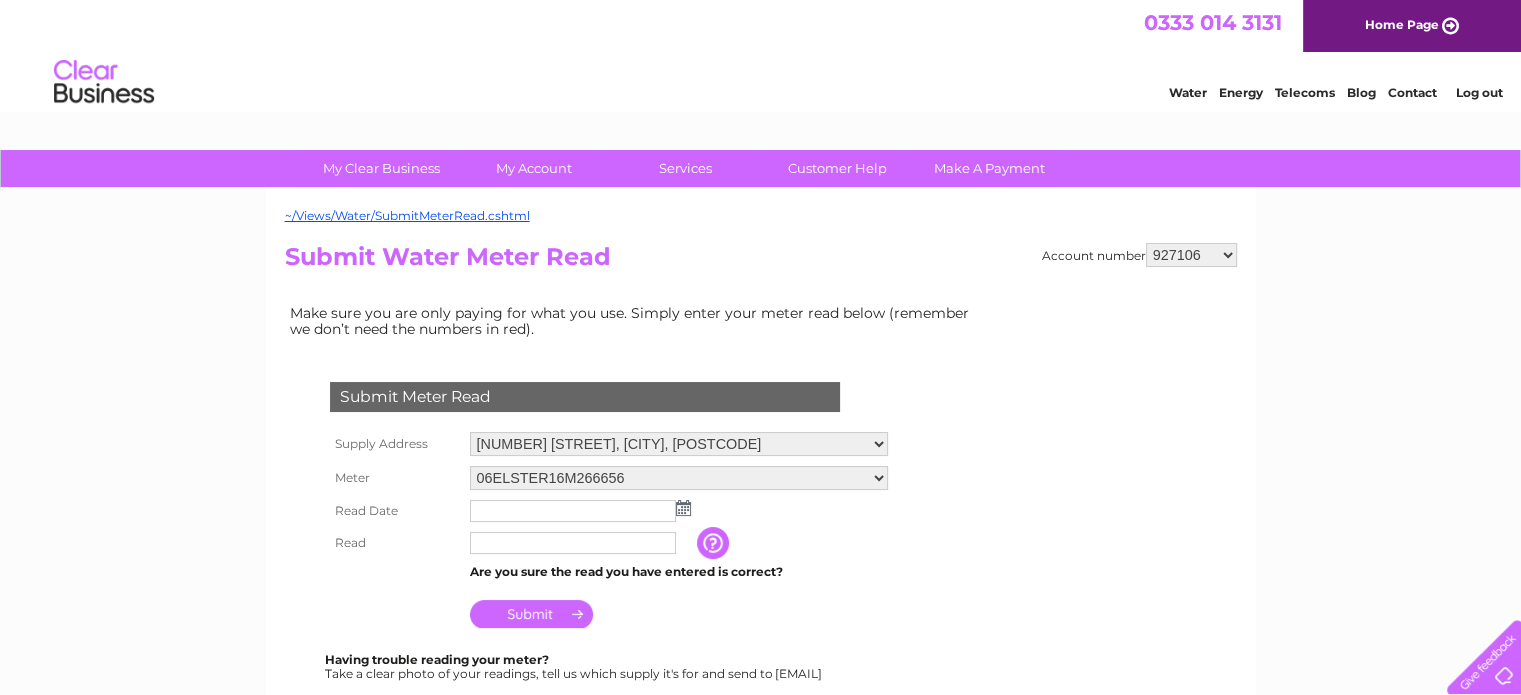 click at bounding box center [683, 508] 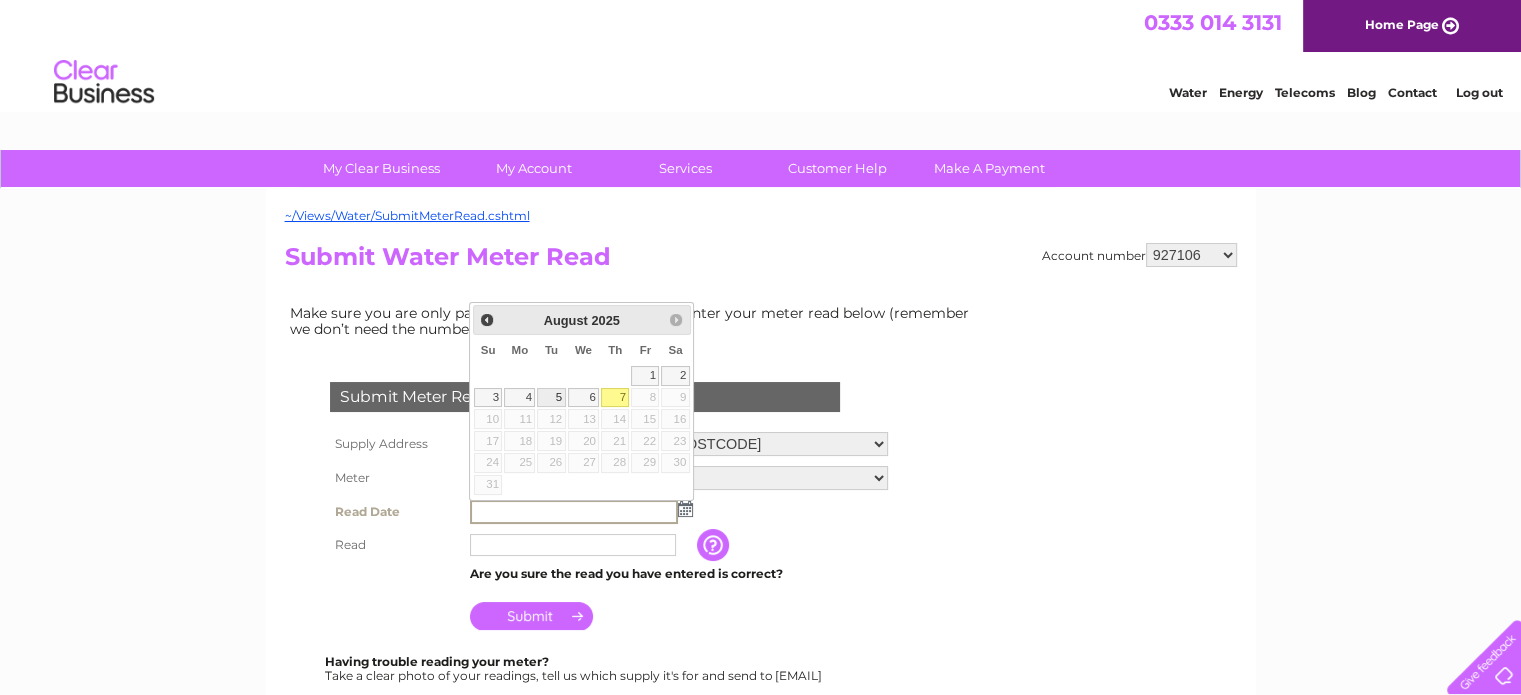click on "5" at bounding box center [551, 398] 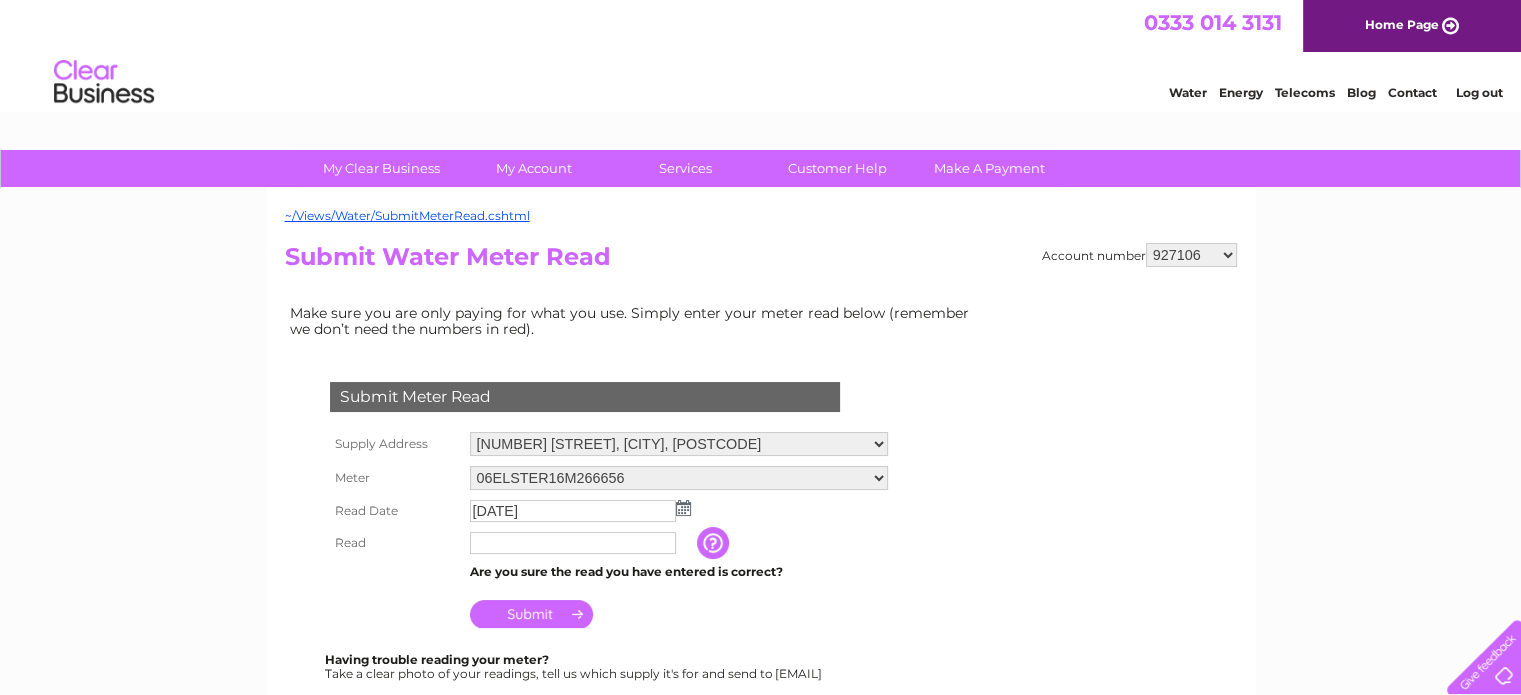 click at bounding box center (573, 543) 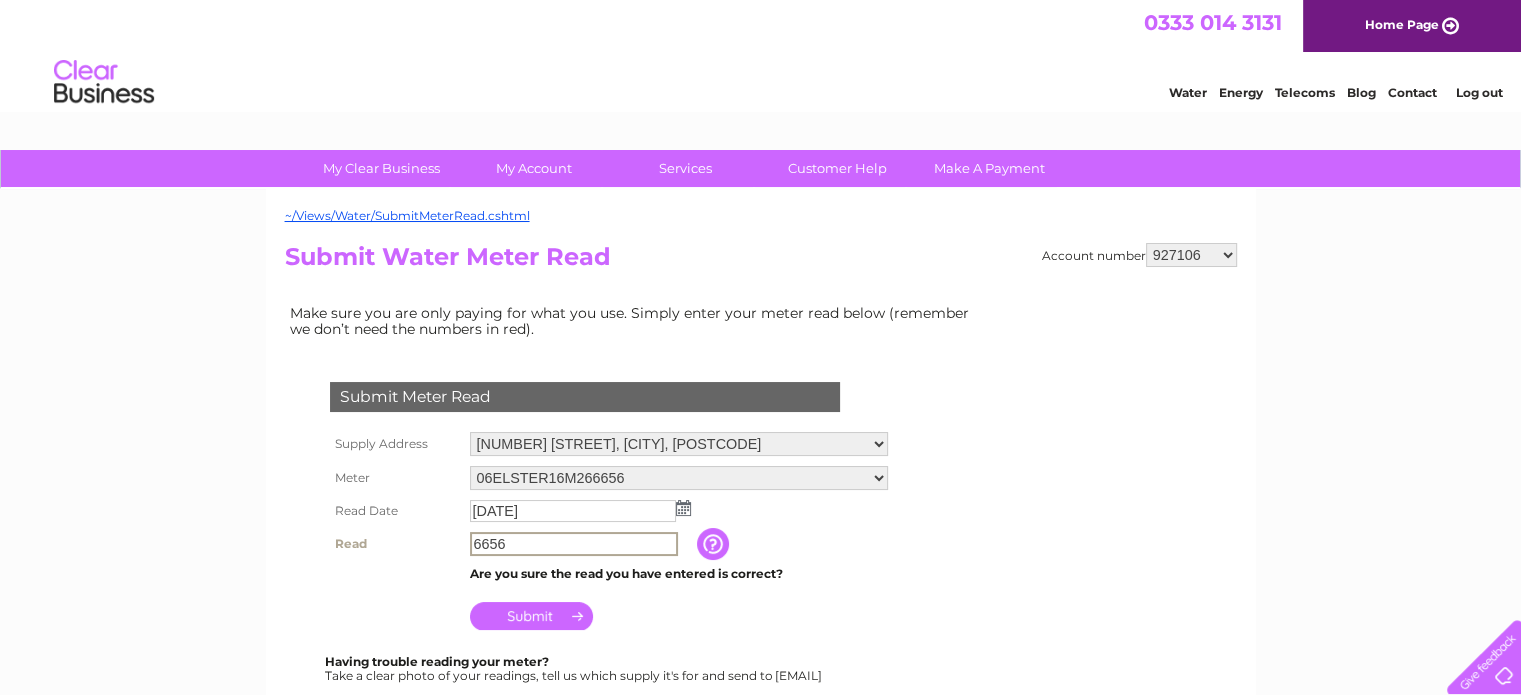 type on "6656" 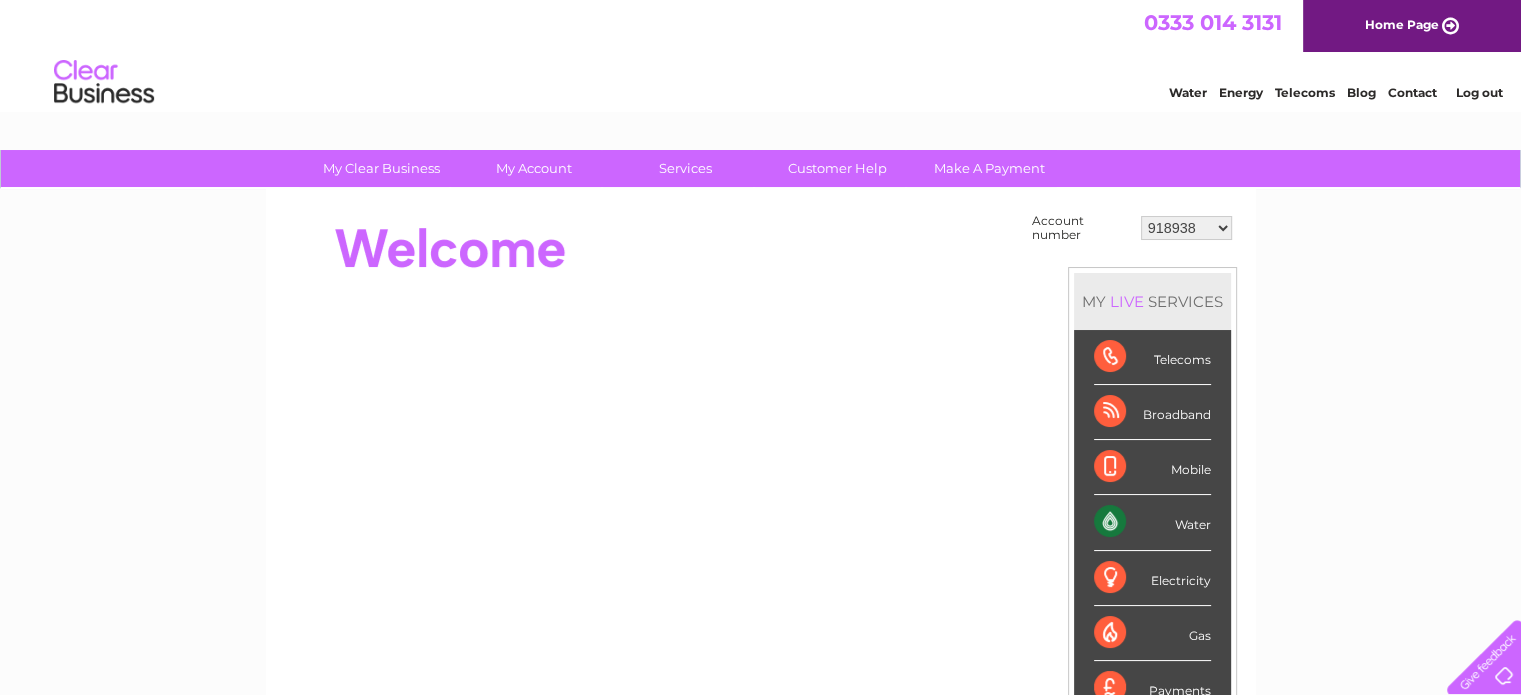 scroll, scrollTop: 0, scrollLeft: 0, axis: both 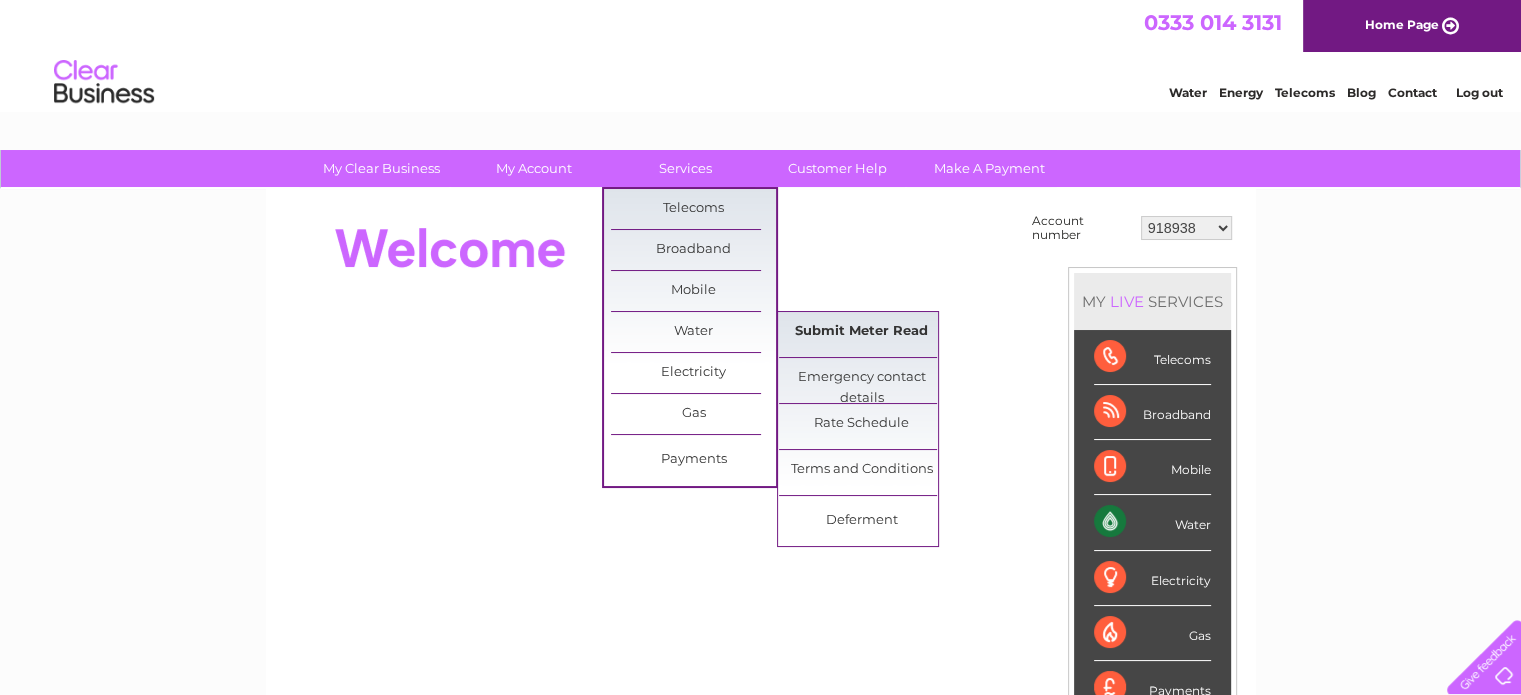 click on "Submit Meter Read" at bounding box center [861, 332] 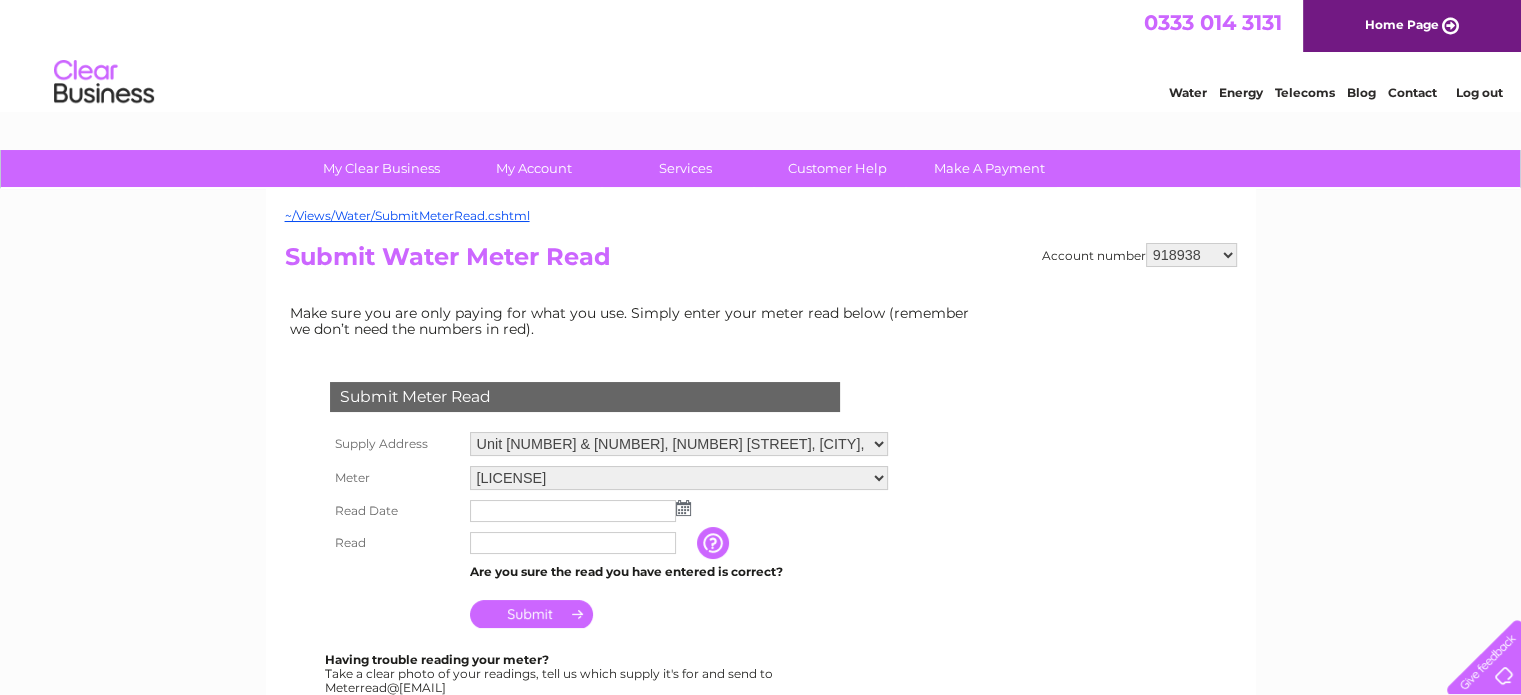 scroll, scrollTop: 0, scrollLeft: 0, axis: both 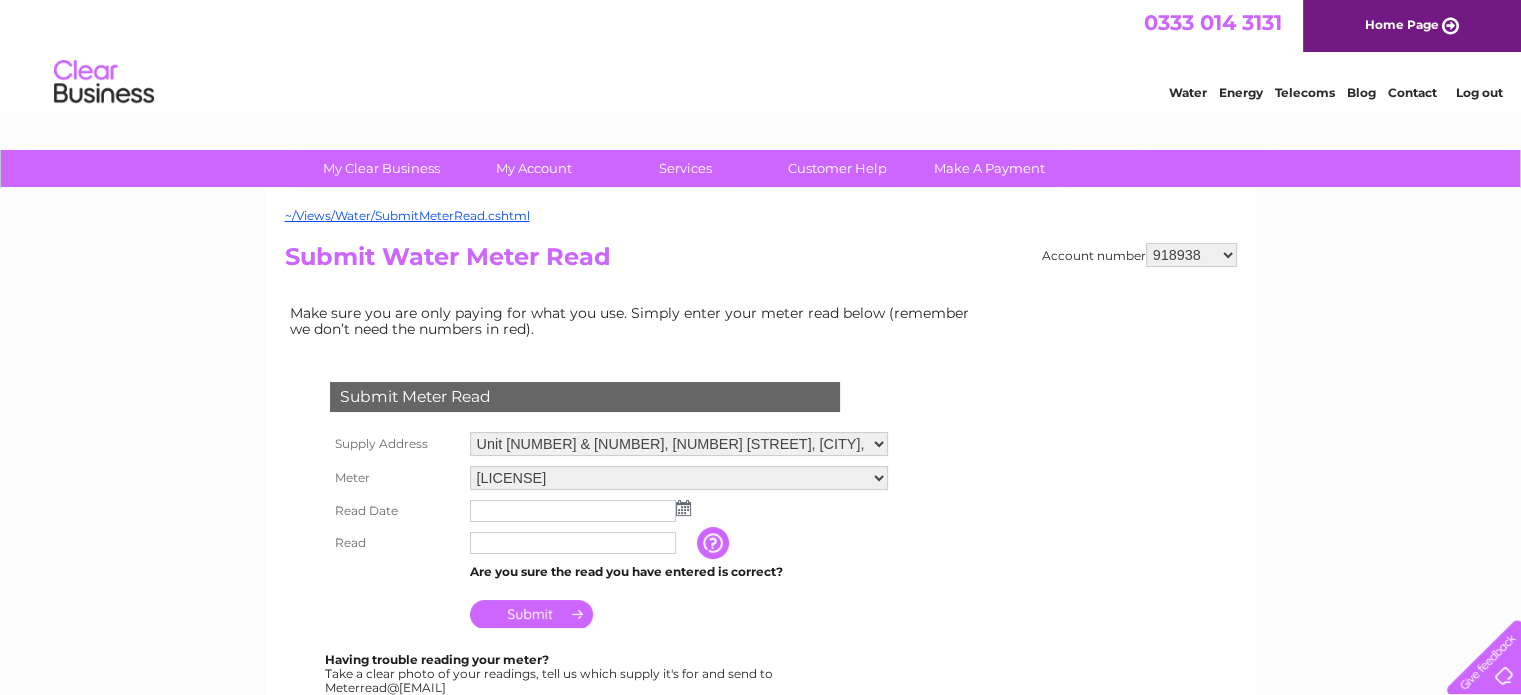 select on "927106" 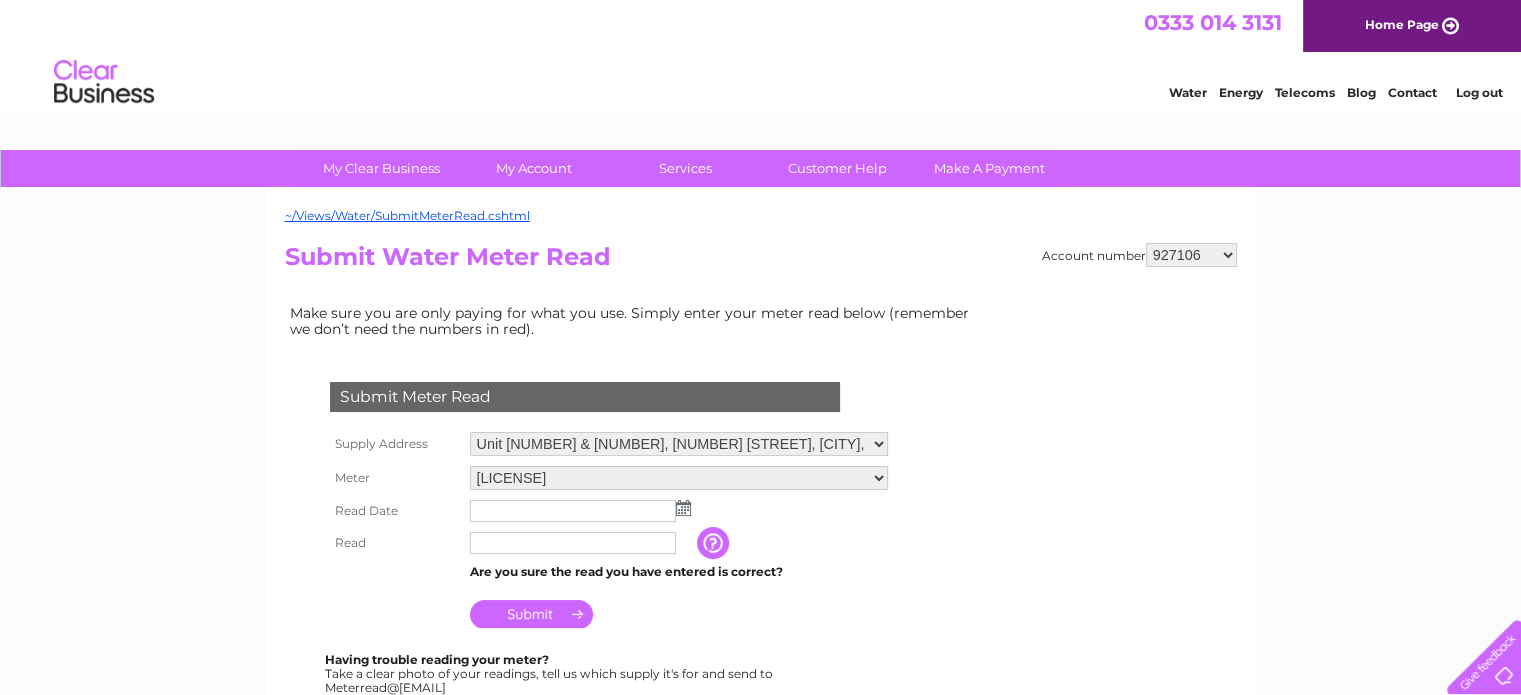 click on "918938
927106
930247
934594
934597
941698
979159
989143
994306
1094838
1096227
1104726
1134318
1134853
1139327
1140013
1140304
1142816
30266118
30266119
30271444
30274533
30283766
30302318
30307420" at bounding box center (1191, 255) 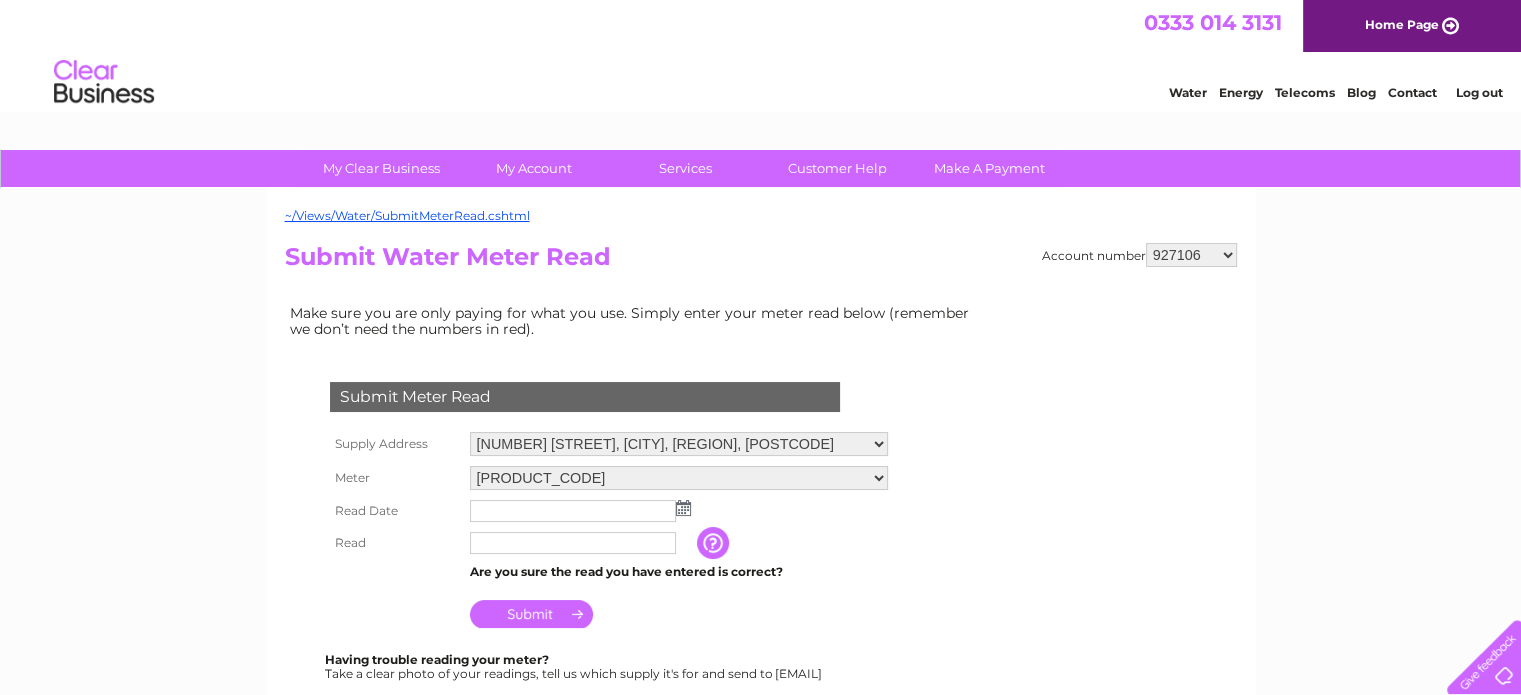scroll, scrollTop: 0, scrollLeft: 0, axis: both 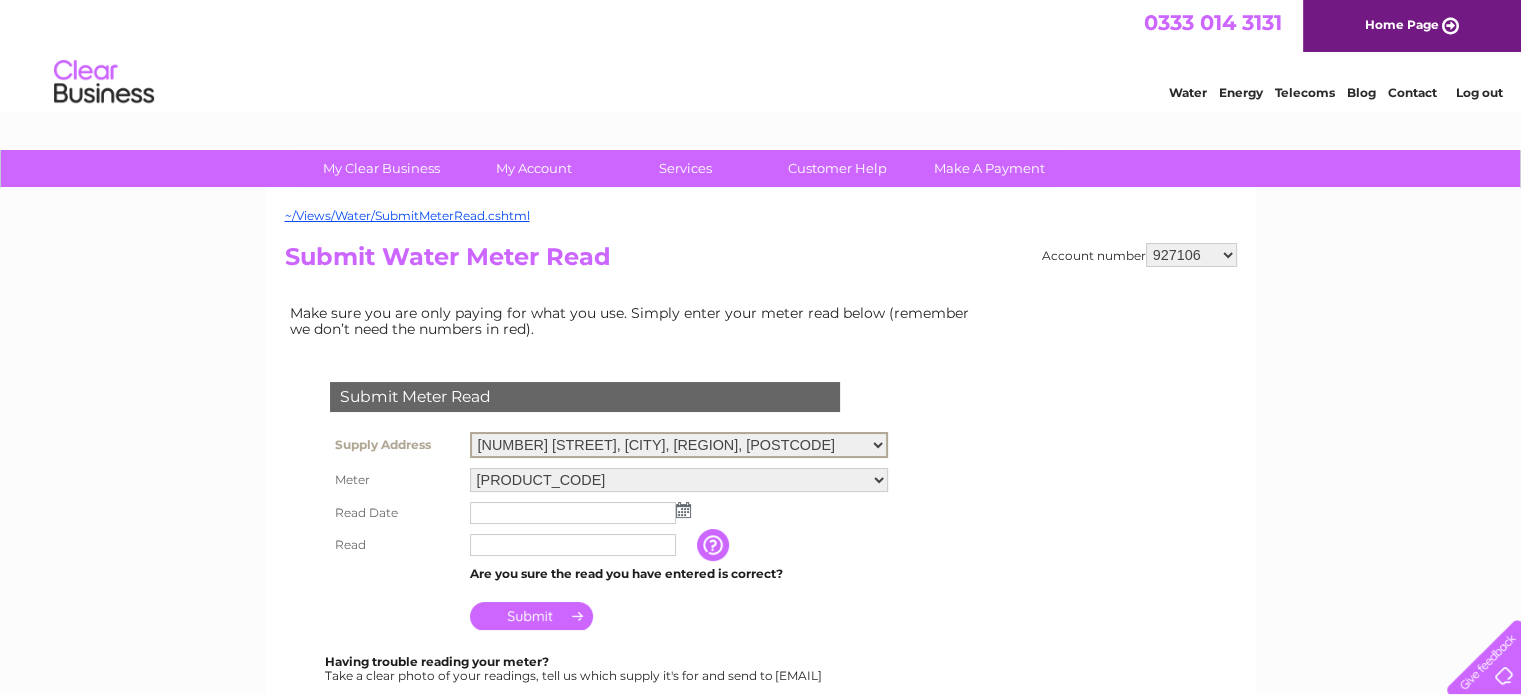select on "402300" 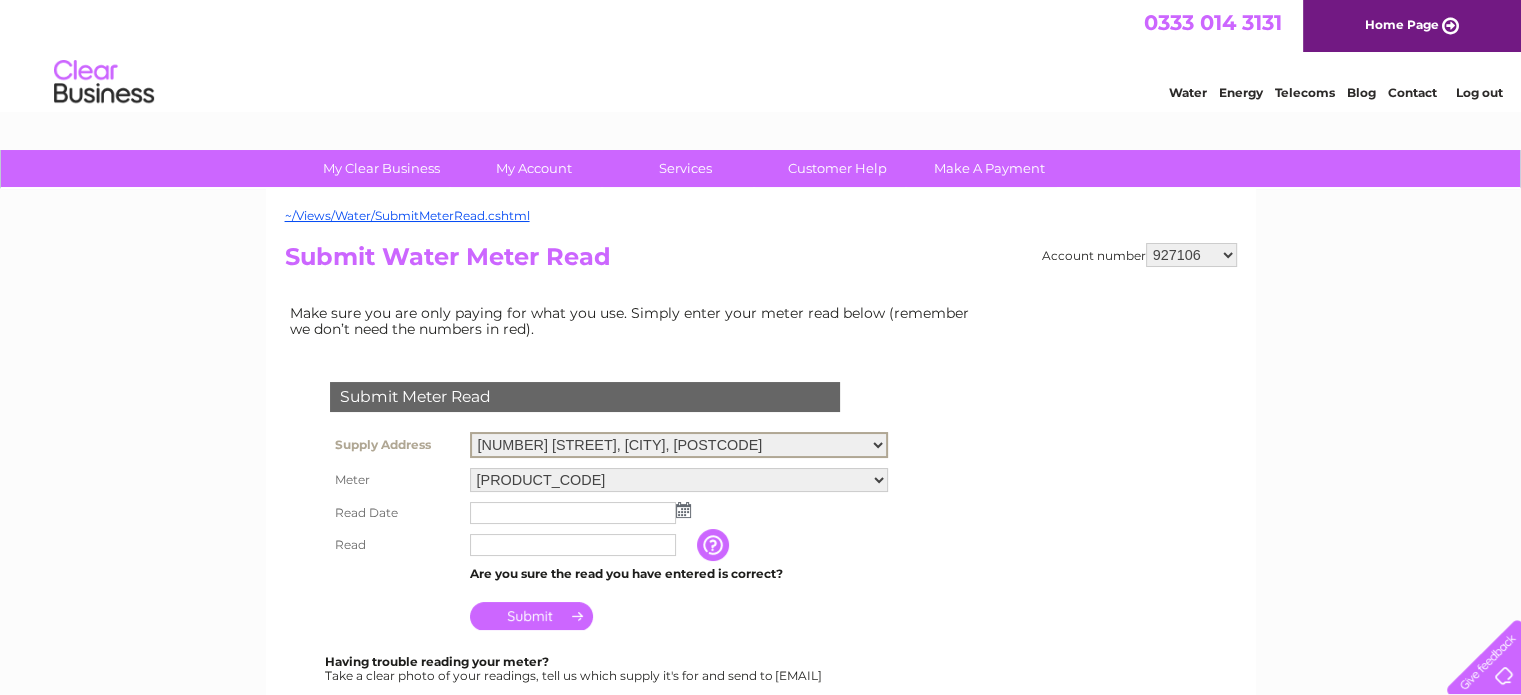 click on "[NUMBER] [STREET], [CITY], [POSTCODE]
[NUMBER] [STREET], [CITY], [POSTCODE]
[NUMBER] [STREET], [CITY], [POSTCODE]
[APARTMENT_INFO], [CITY], [POSTCODE]
[PRODUCT], [NUMBER] [STREET], [CITY], [REGION], [POSTCODE]
[NUMBER] [STREET], [CITY], [POSTCODE]
[NUMBER] [STREET], [CITY], [POSTCODE]
[BUILDING_NAME], [NUMBER] [STREET], [CITY], [POSTCODE]
[NUMBER] [STREET], [CITY], [REGION], [POSTCODE]
[BUILDING_NAME], [NUMBER] [STREET], [CITY], [REGION], [POSTCODE]
[PRODUCT], [NUMBER] [STREET], [CITY], [POSTCODE]
[NUMBER]-[NUMBER] [STREET], [CITY], [CITY], [POSTCODE]
[NUMBER] [STREET], [CITY], [POSTCODE]
[NUMBER] [STREET], [CITY], [POSTCODE]
[NUMBER] [STREET], [CITY], [POSTCODE]
[NUMBER]-[NUMBER], [STREET], [CITY], [REGION], [POSTCODE]
[NUMBER] [STREET], [CITY], [REGION], [POSTCODE]" at bounding box center (679, 445) 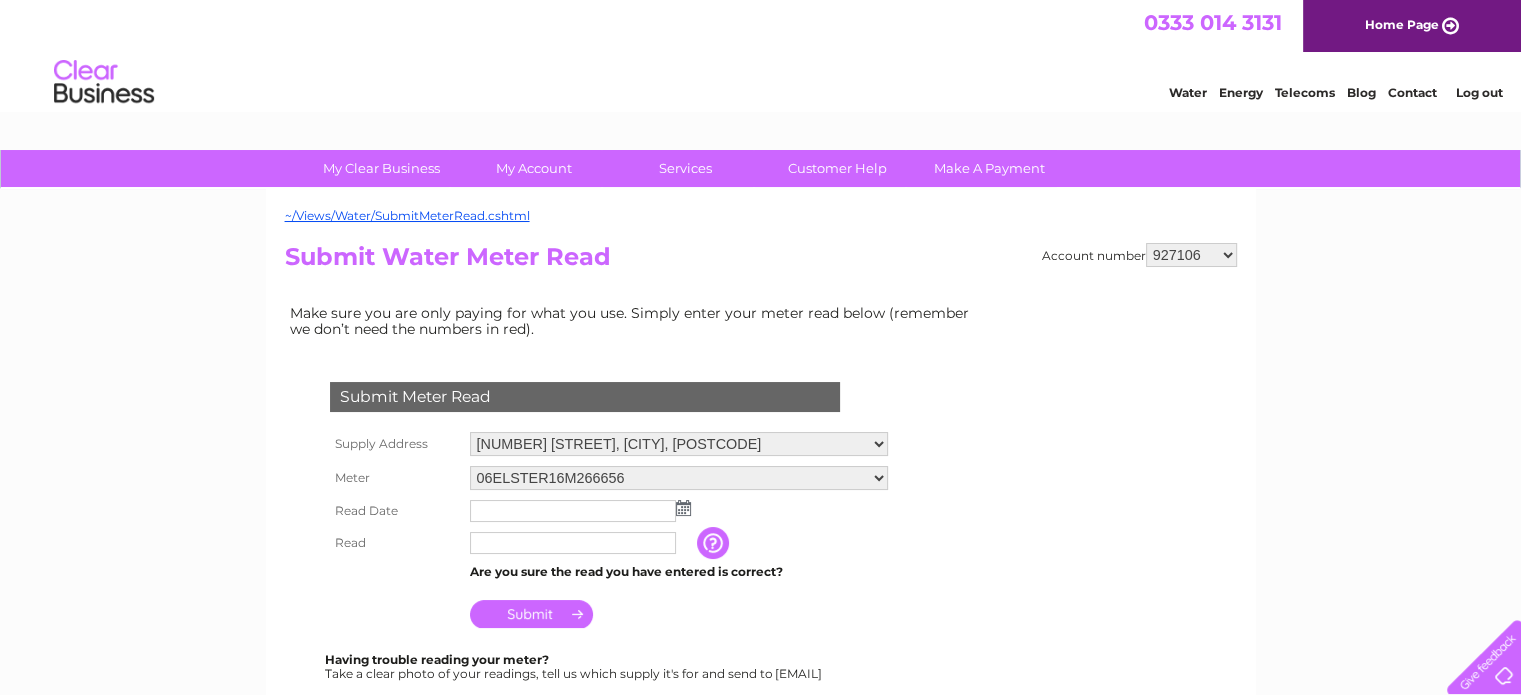 scroll, scrollTop: 0, scrollLeft: 0, axis: both 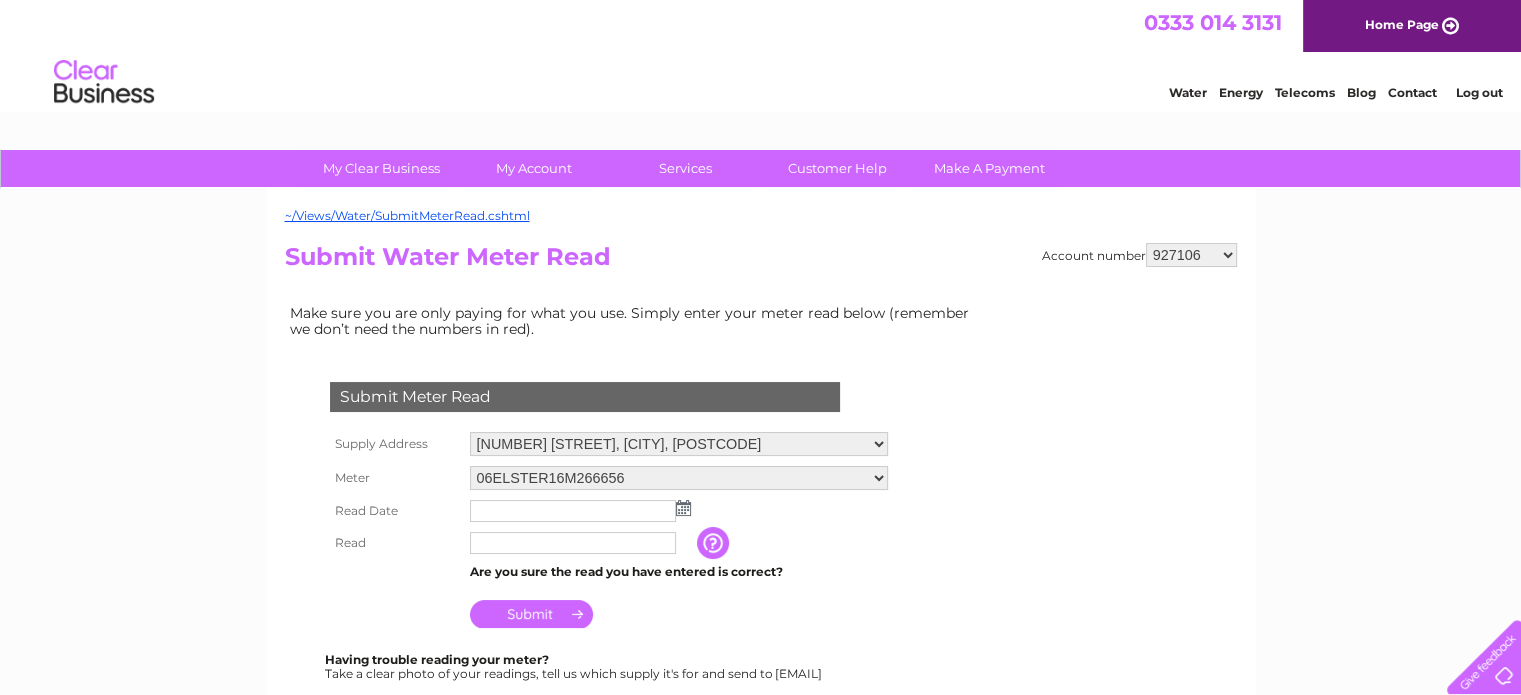 click at bounding box center [683, 508] 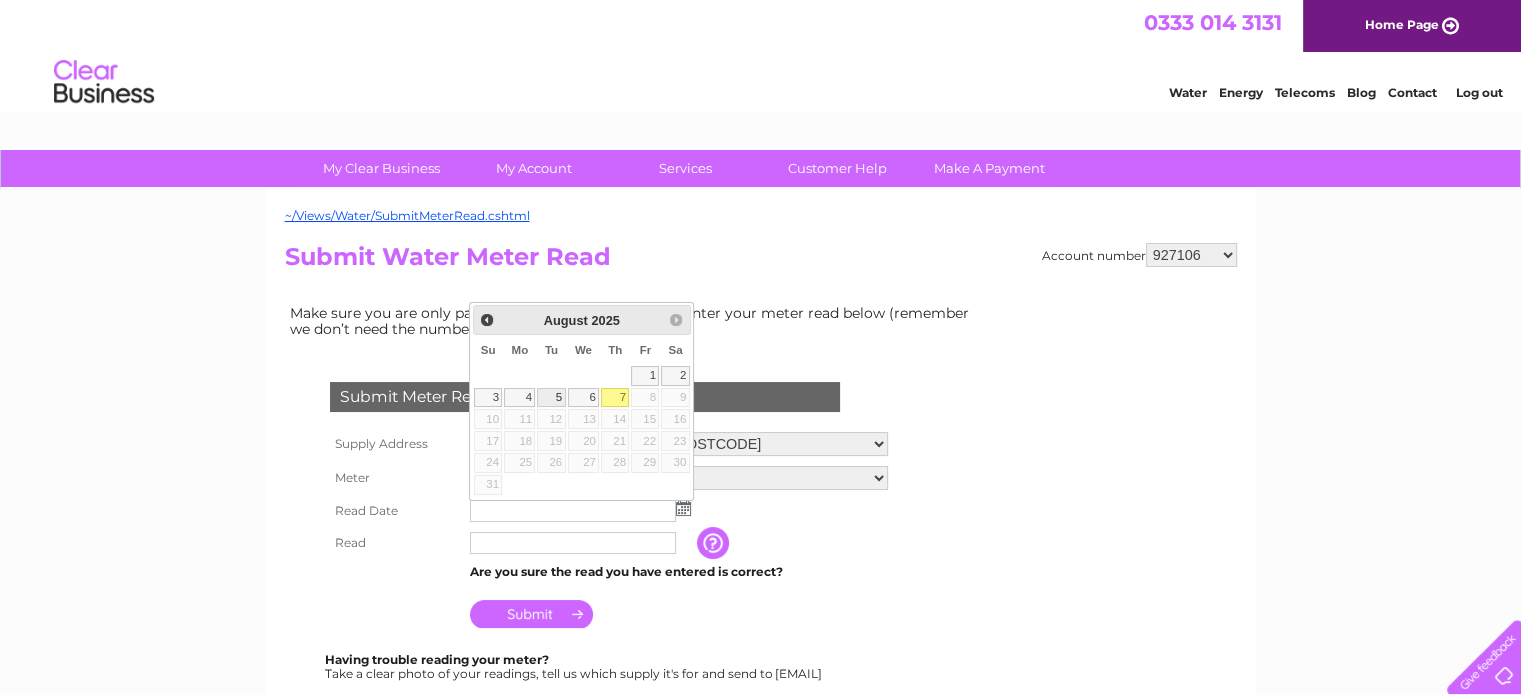 click on "5" at bounding box center [551, 398] 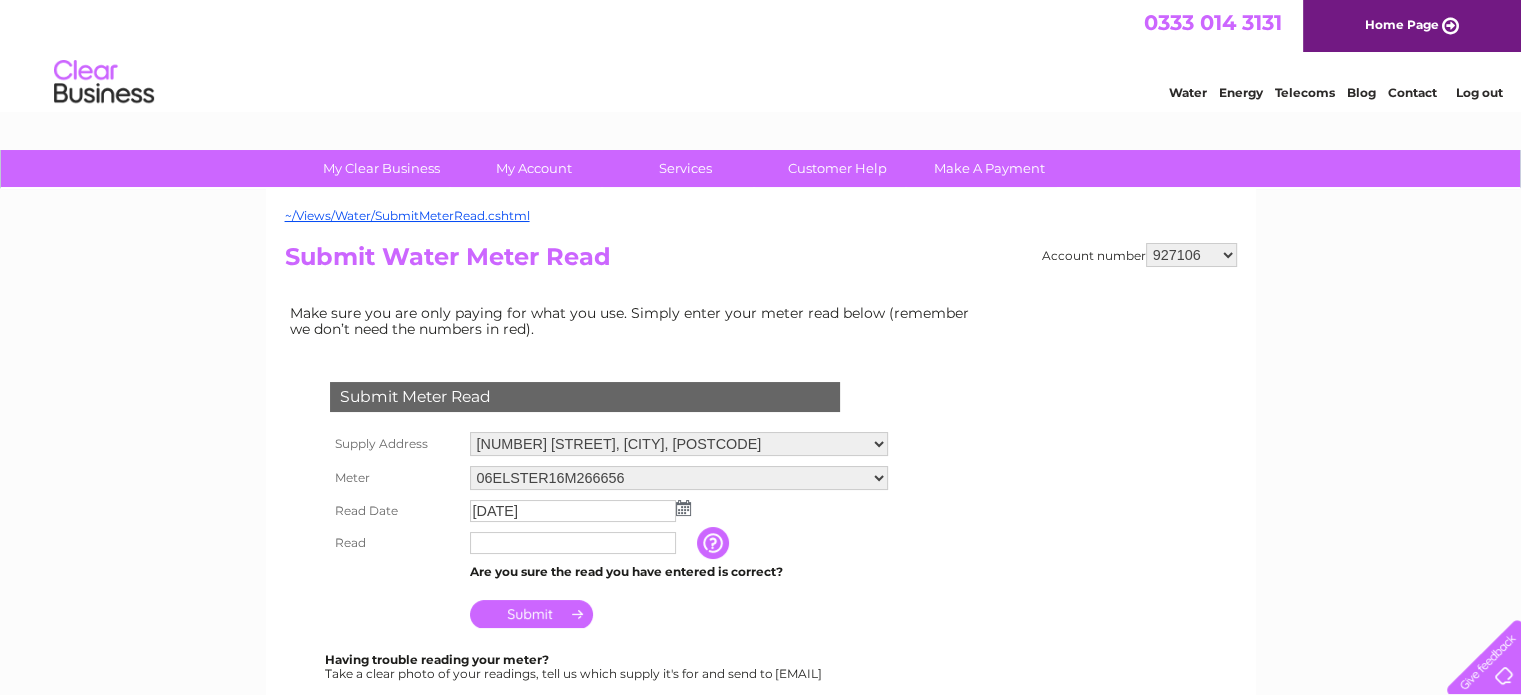click at bounding box center [573, 543] 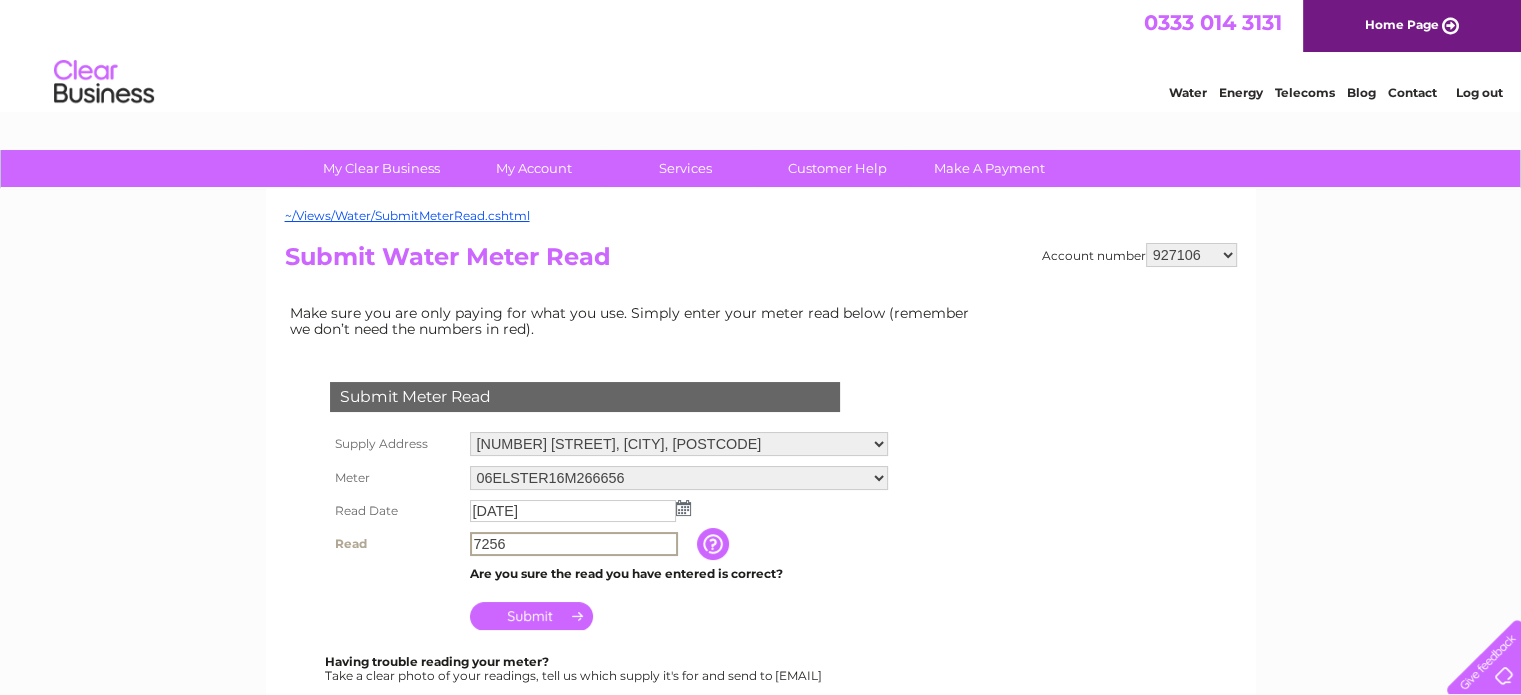 type on "7256" 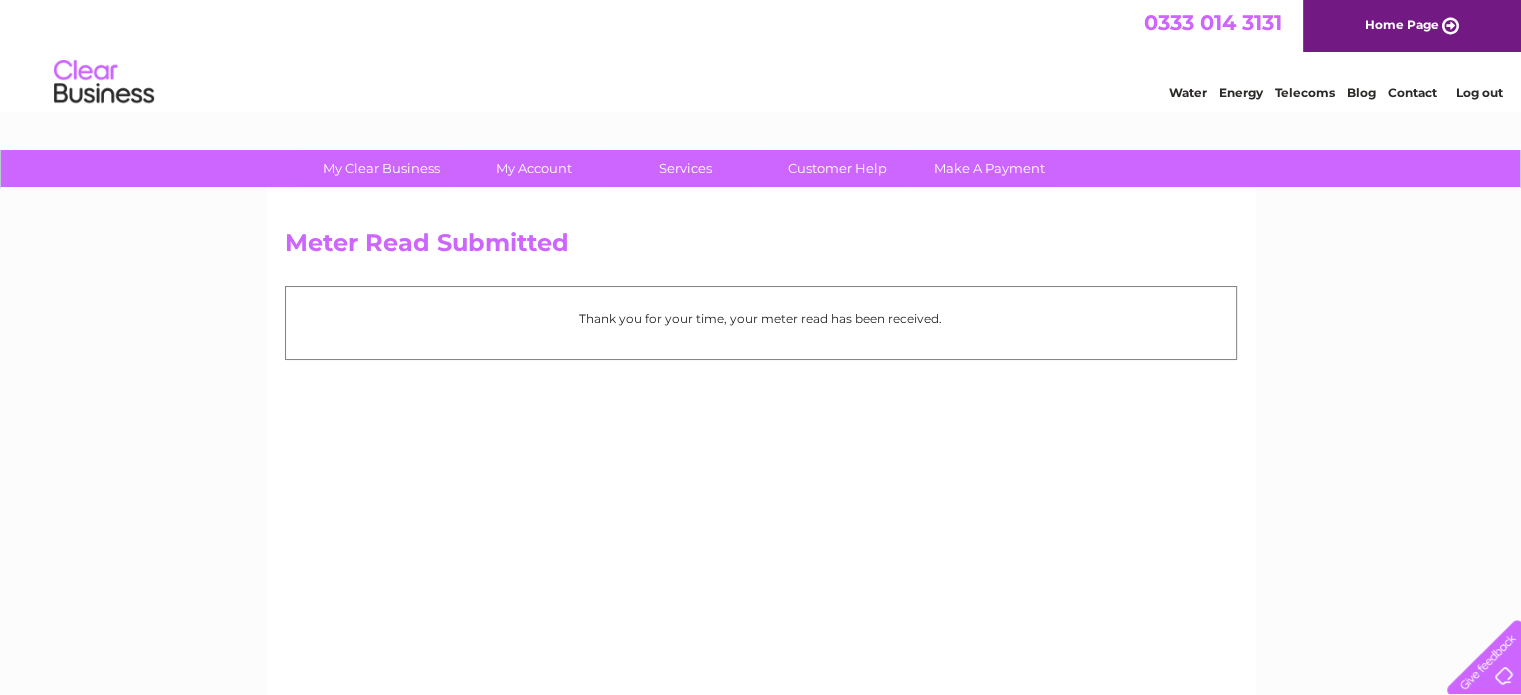 scroll, scrollTop: 0, scrollLeft: 0, axis: both 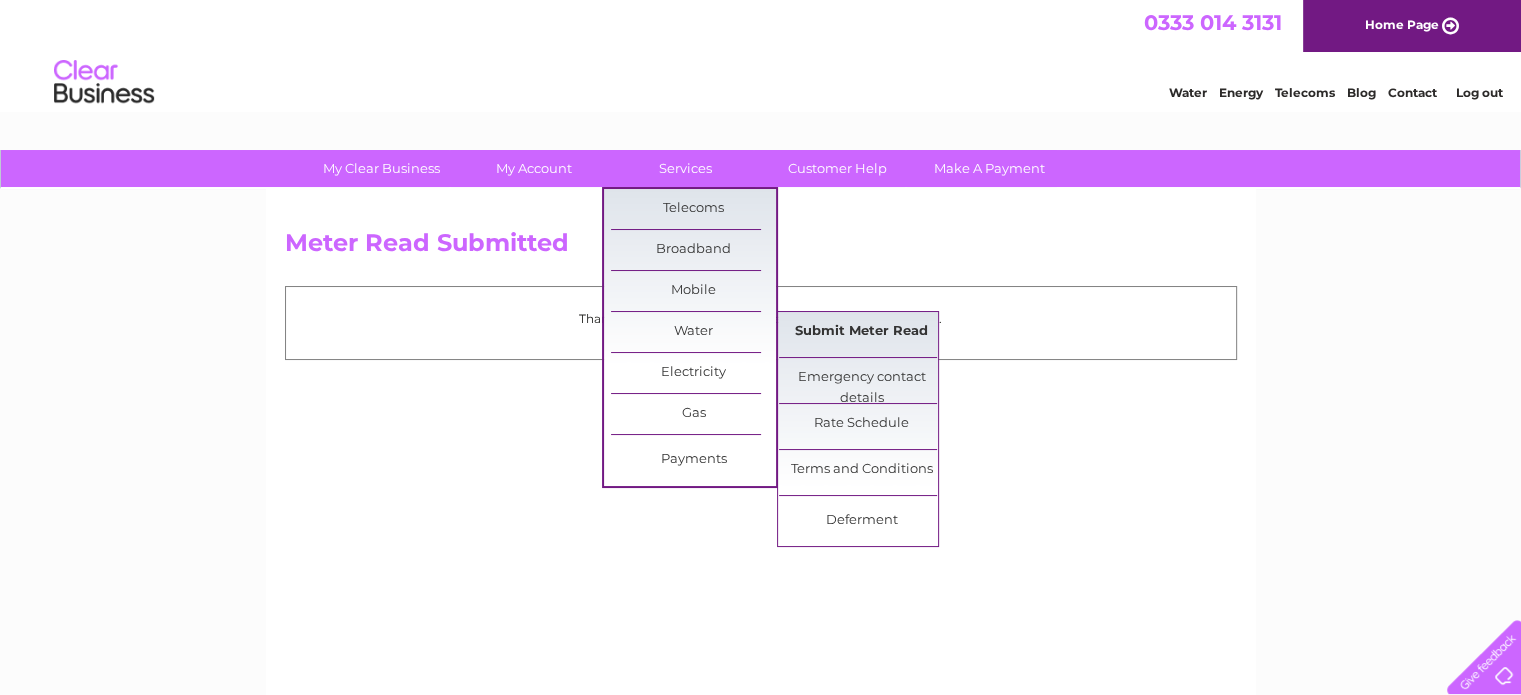 click on "Submit Meter Read" at bounding box center [861, 332] 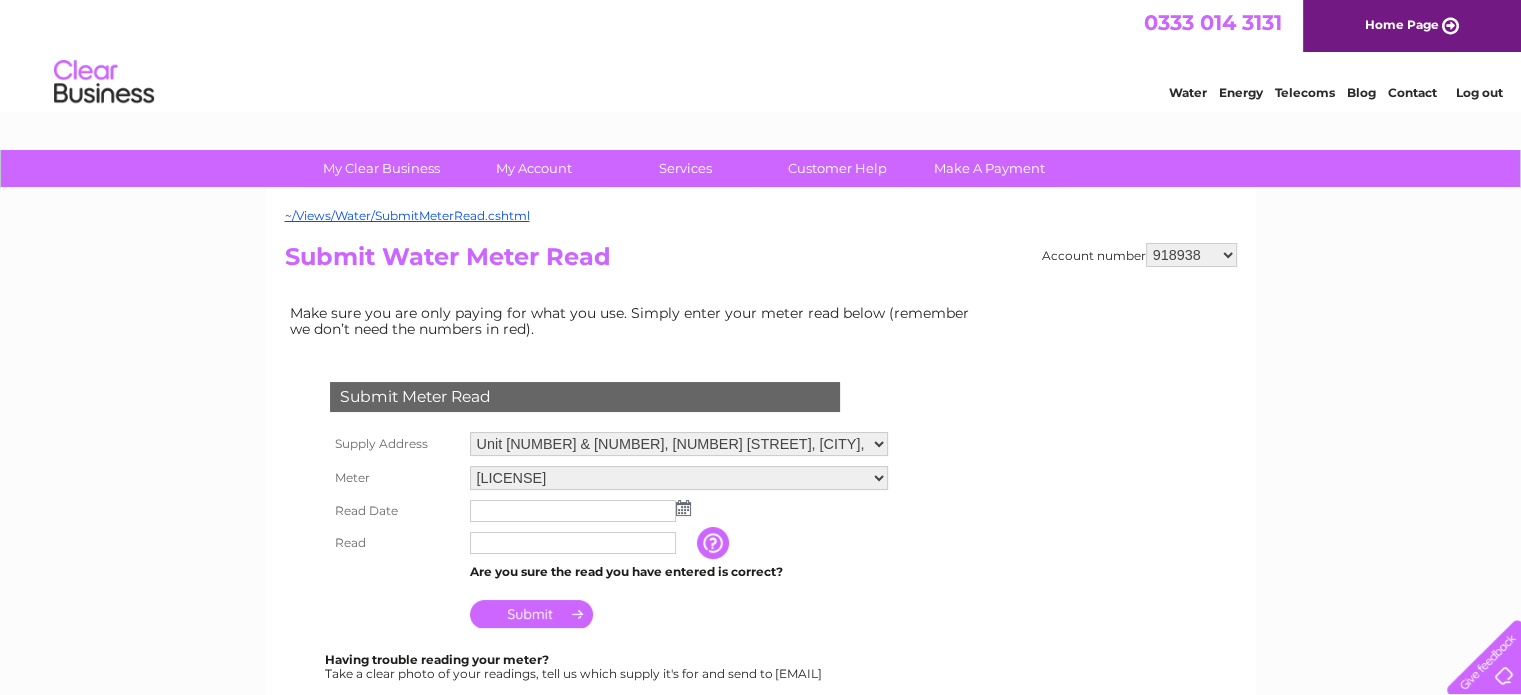scroll, scrollTop: 0, scrollLeft: 0, axis: both 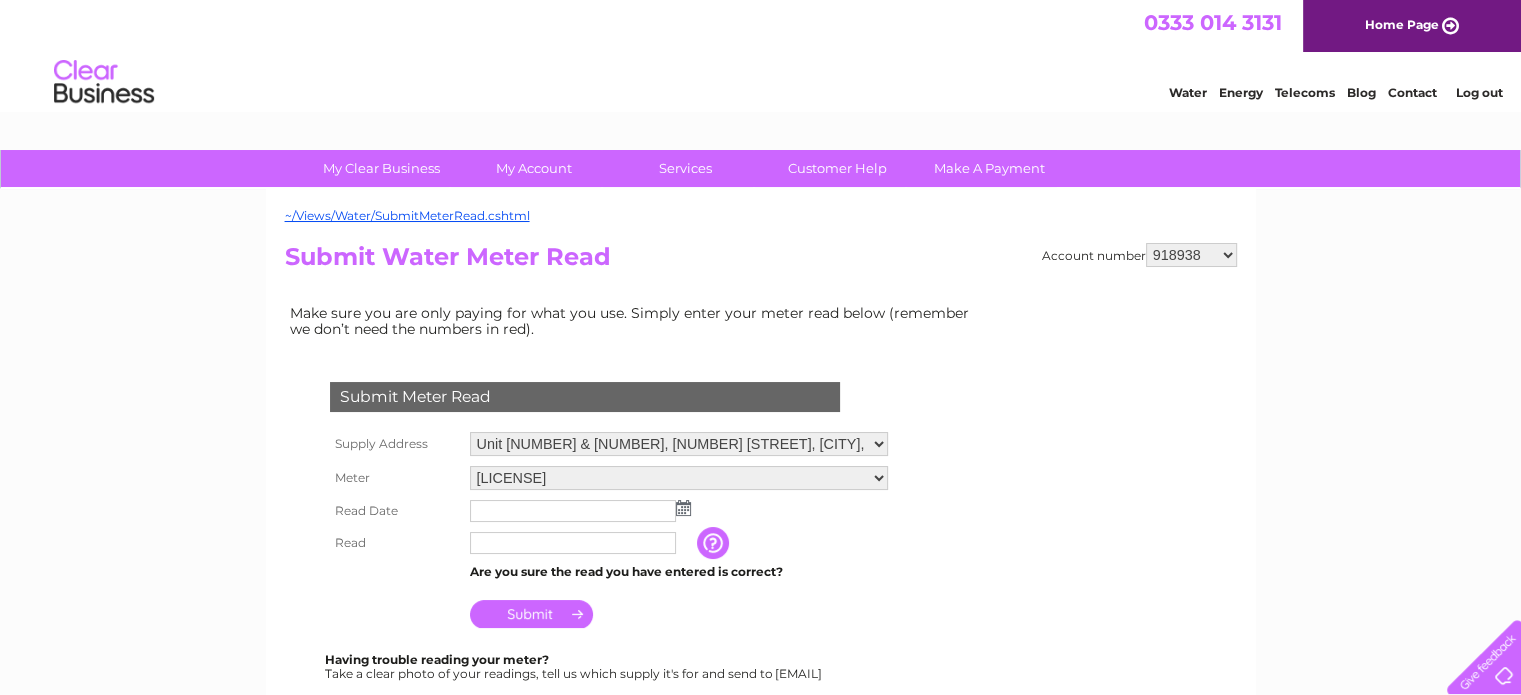 select on "927106" 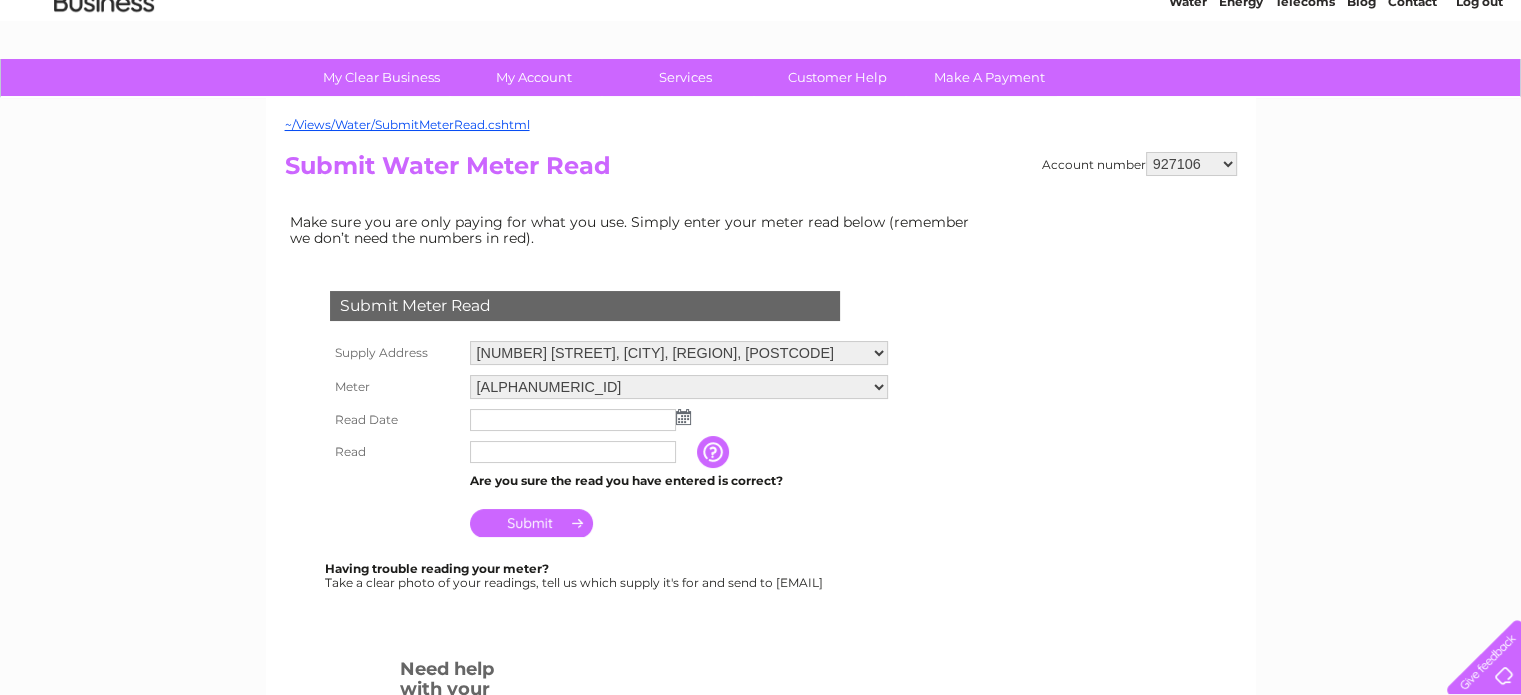 scroll, scrollTop: 200, scrollLeft: 0, axis: vertical 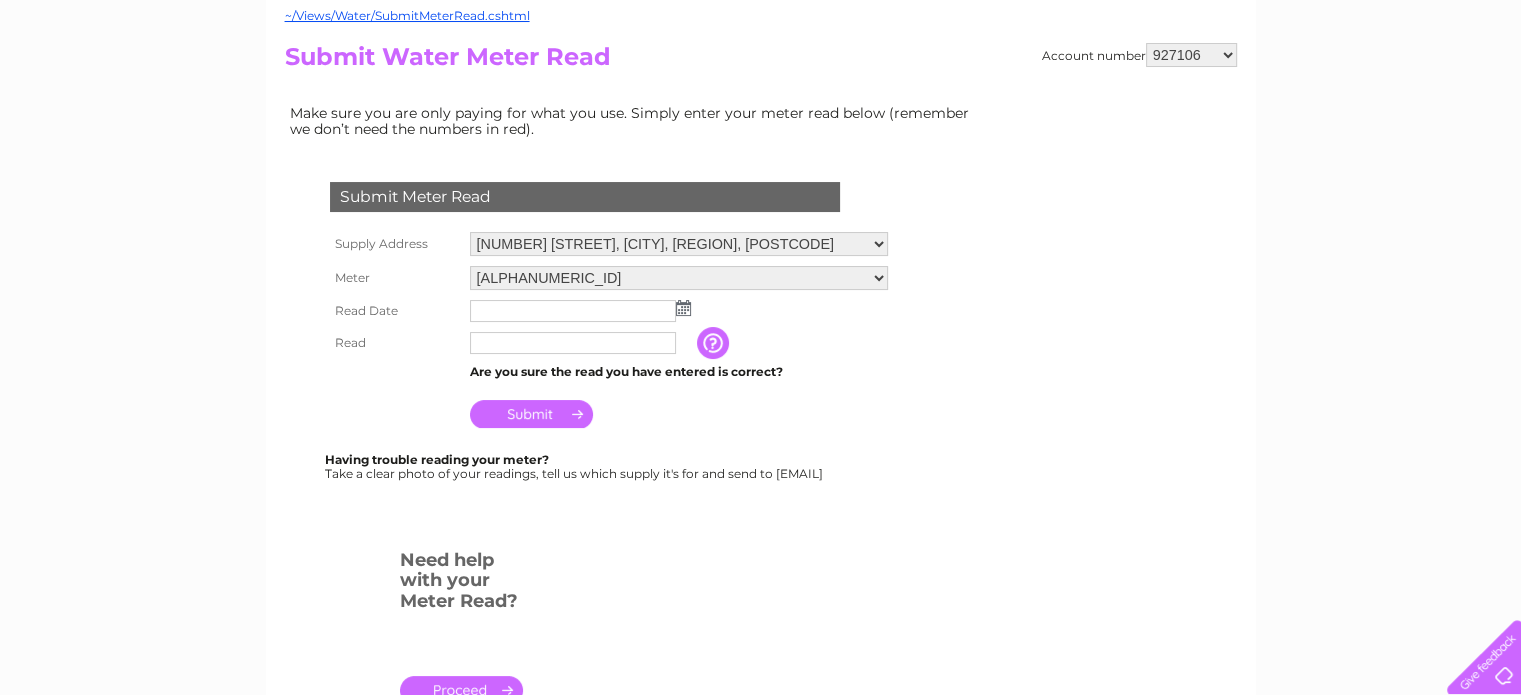 click on "34 Carrick Street, Ayr, Ayrshire, KA7 1NS
14a Carrick Street, Ayr, KA7 1NS
175 West George Street, Glasgow, G2 2LB
Flat 1, Afton House, Glasgow, G1 2PF
LL meter, 130 St. Vincent Street, Glasgow, Lanarkshire, G2 5HF
50 Wellington Street, Glasgow, G2 6HJ
227 Ingram Street, Glasgow, G1 1DA
Forsythe House, 111 Union Street, Glasgow, G1 3TA
144 Elliot Street, Glasgow, Lanarkshire, G3 8EX
Anderson House, 389 Argyle Street, Glasgow, Lanarkshire, G2 8LR
water meter, 90 st vincent street, glasgow, g2 5ub
28-30 Cowgate, Kirkintilloch, Glasgow, G66 1HN
14 New Street, Paisley, PA1 1XY
19 Renfield Street, Glasgow, G2 5AH
100 West Regent Street, Glasgow, G2 2QD
24-26, Carrick Street, Ayr, Ayrshire, KA7 1NS
59 High Street, Elgin, Morayshire, IV30 1EE" at bounding box center (679, 244) 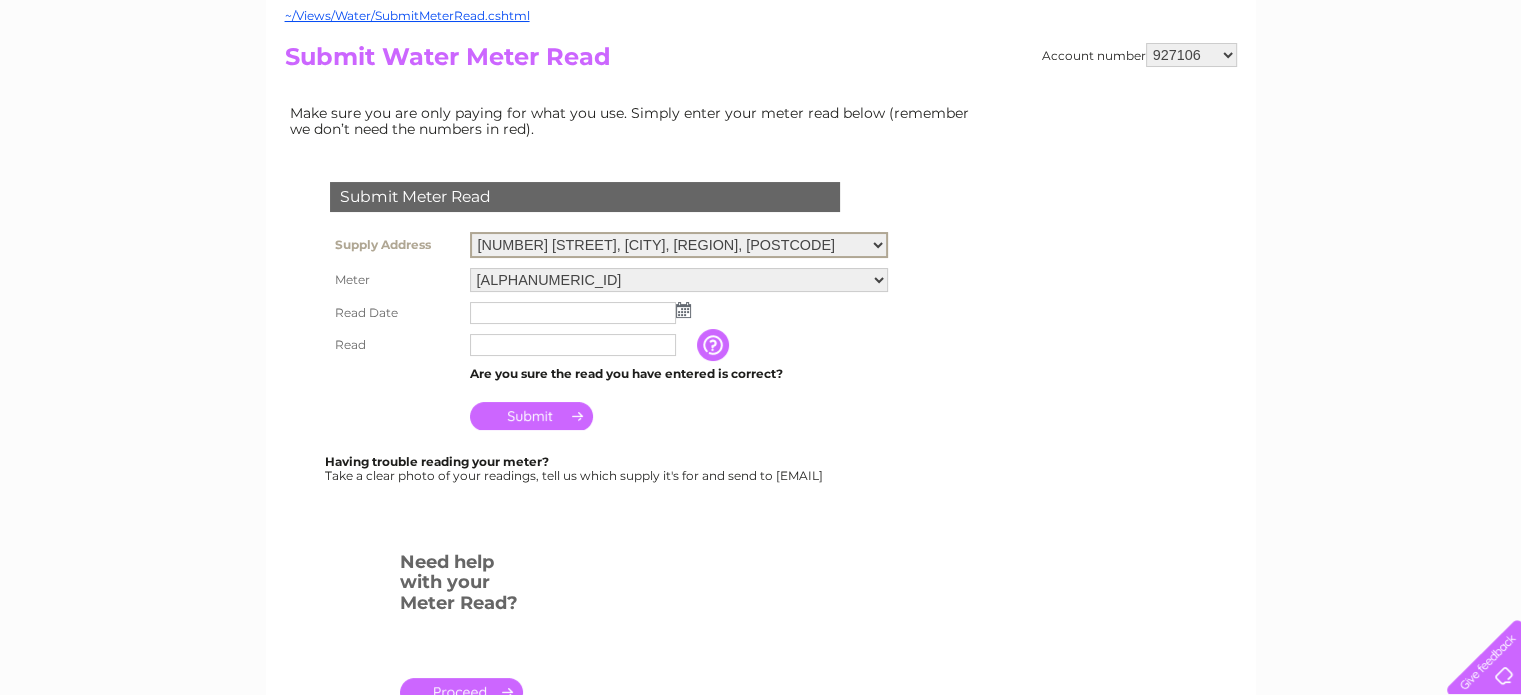 select on "542005" 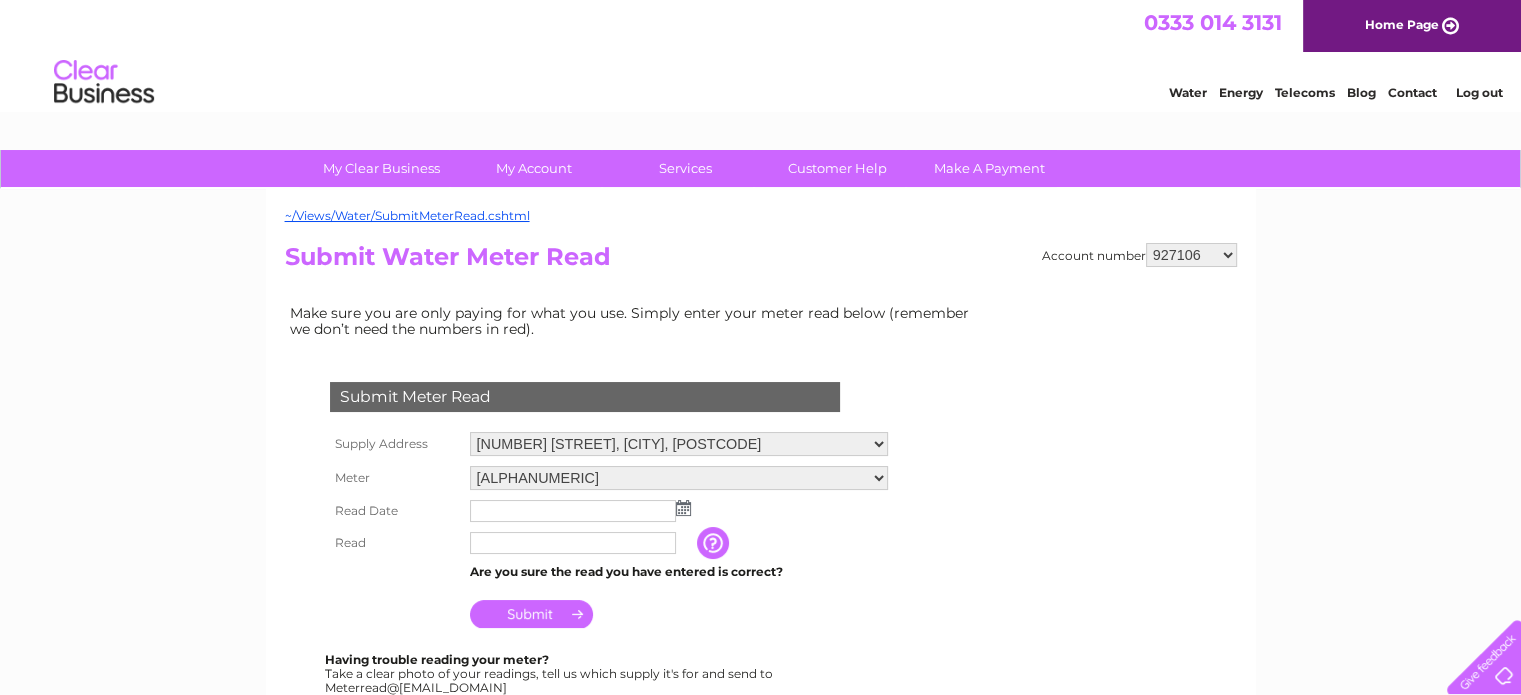 scroll, scrollTop: 0, scrollLeft: 0, axis: both 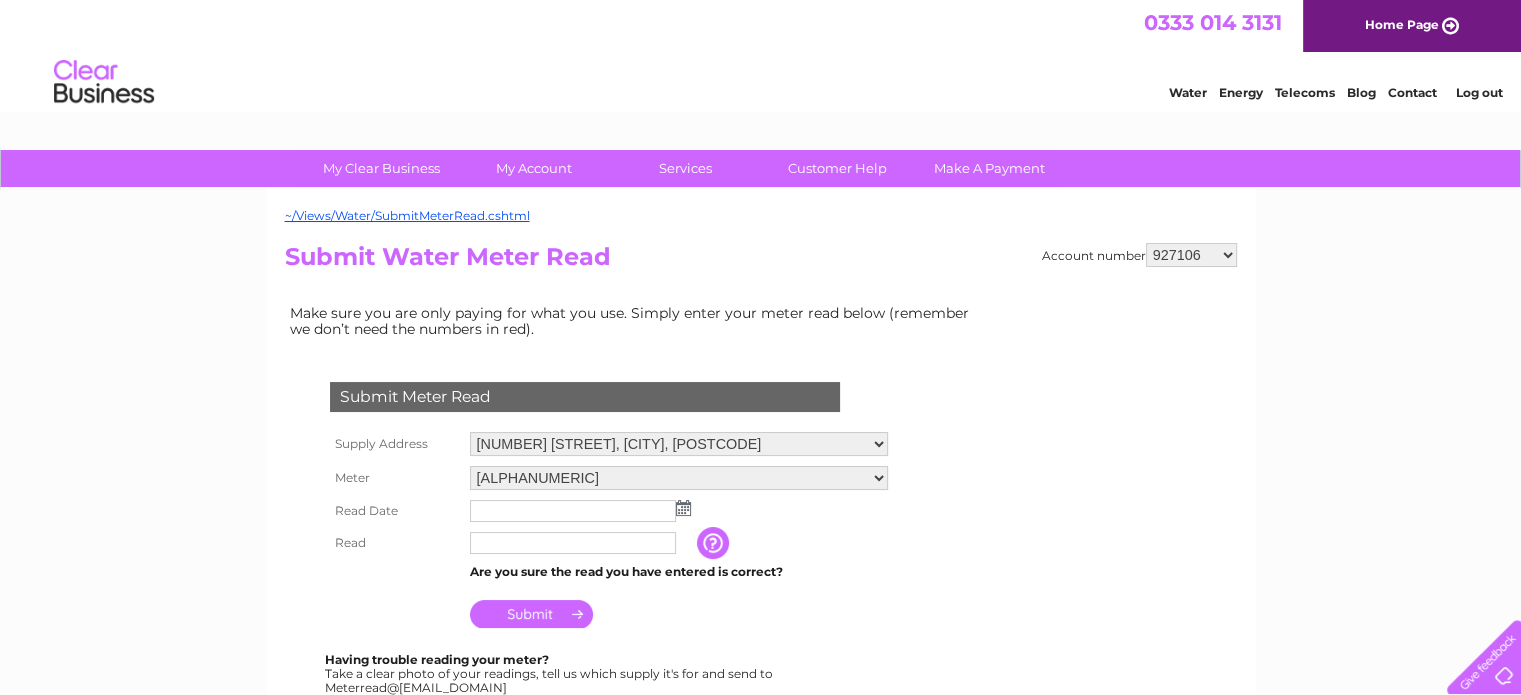 click at bounding box center [683, 508] 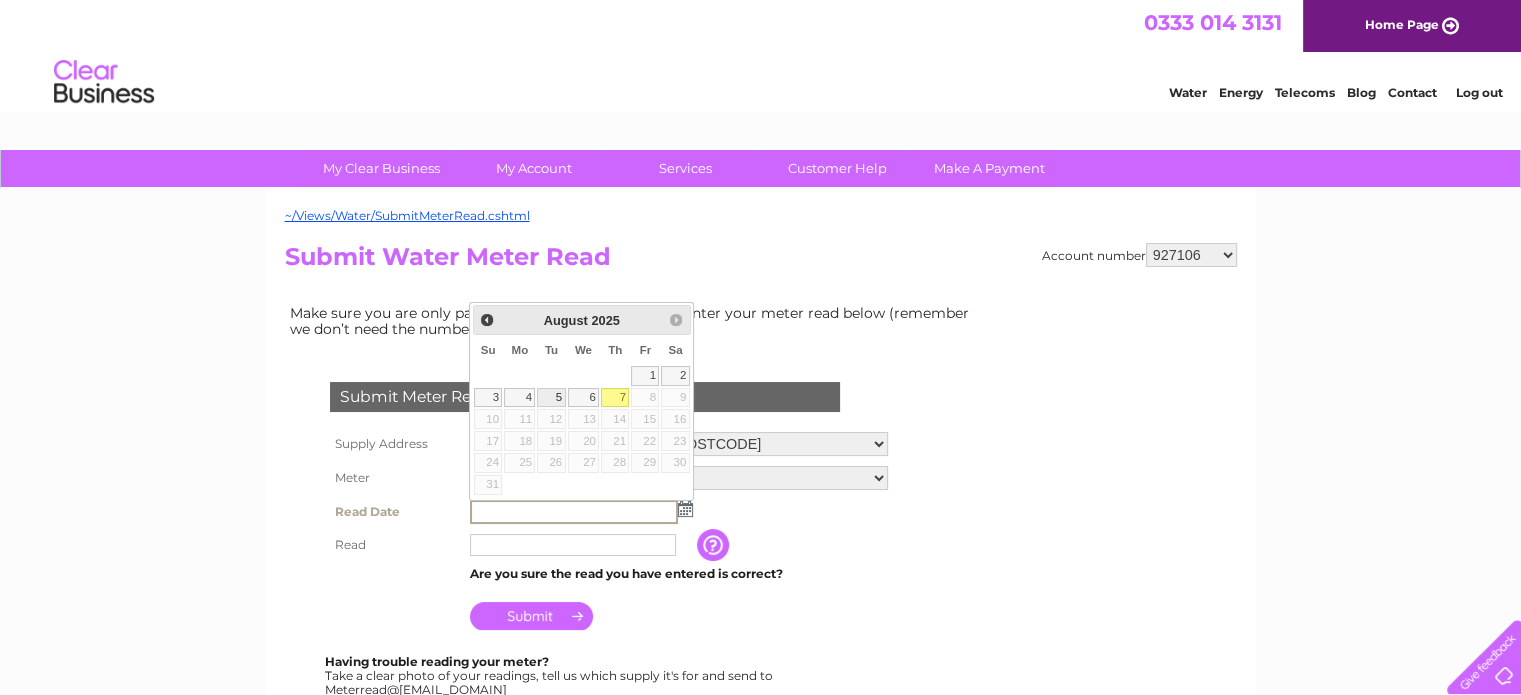click on "5" at bounding box center (551, 398) 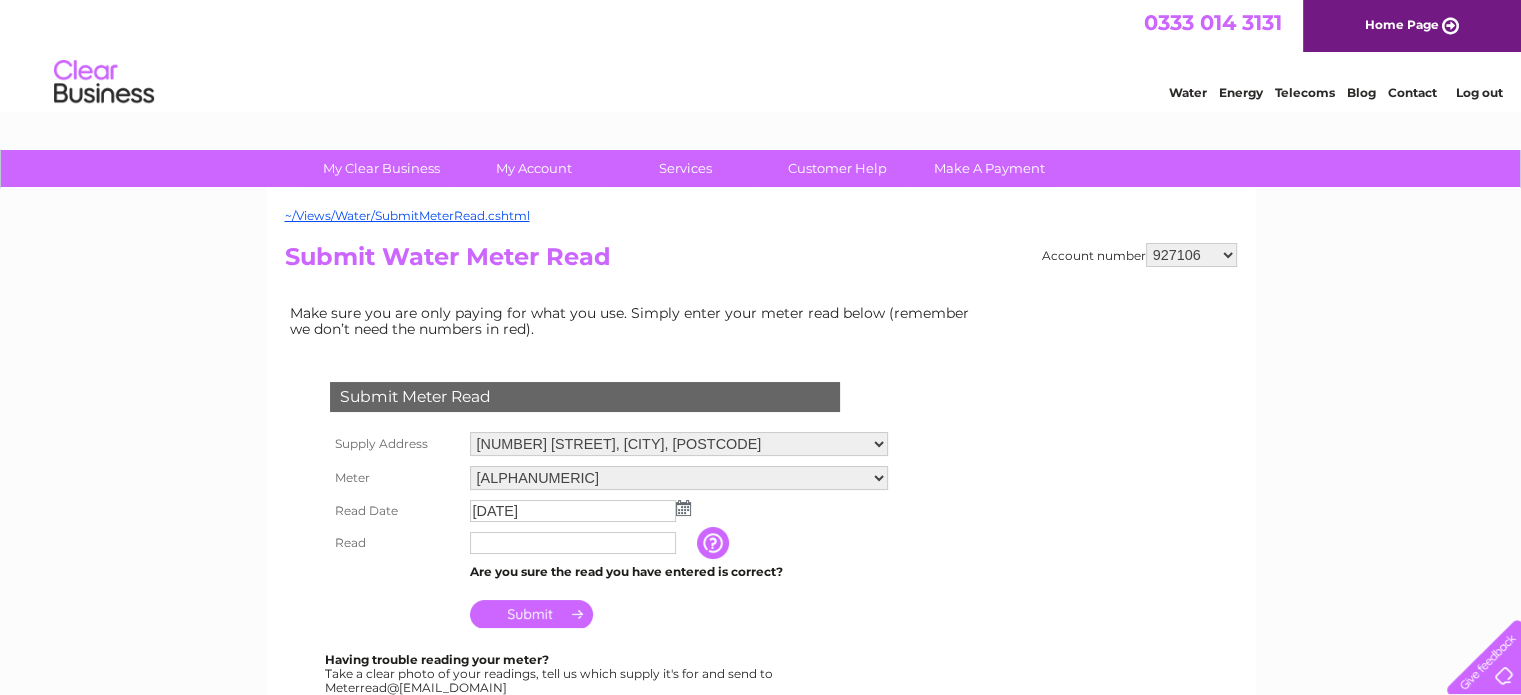 click at bounding box center [573, 543] 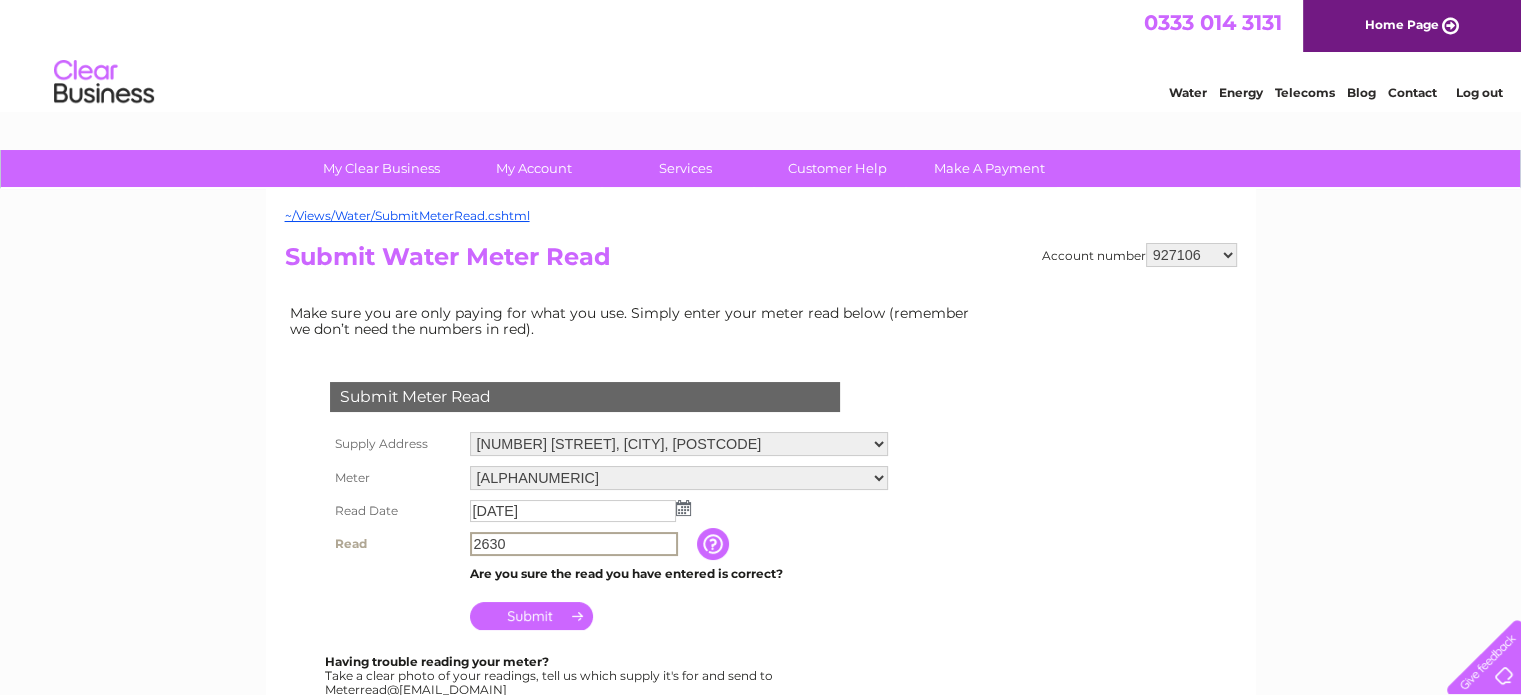type on "2630" 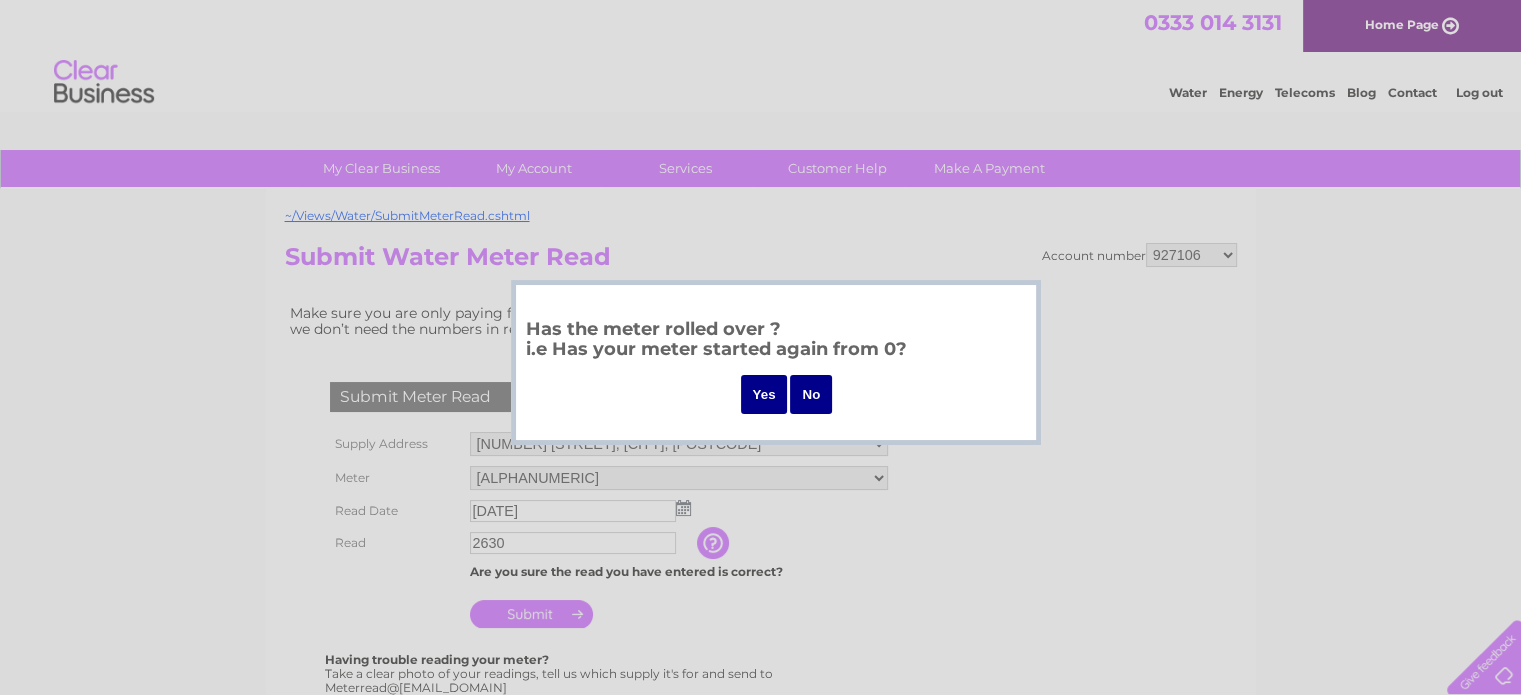 click on "No" at bounding box center [811, 394] 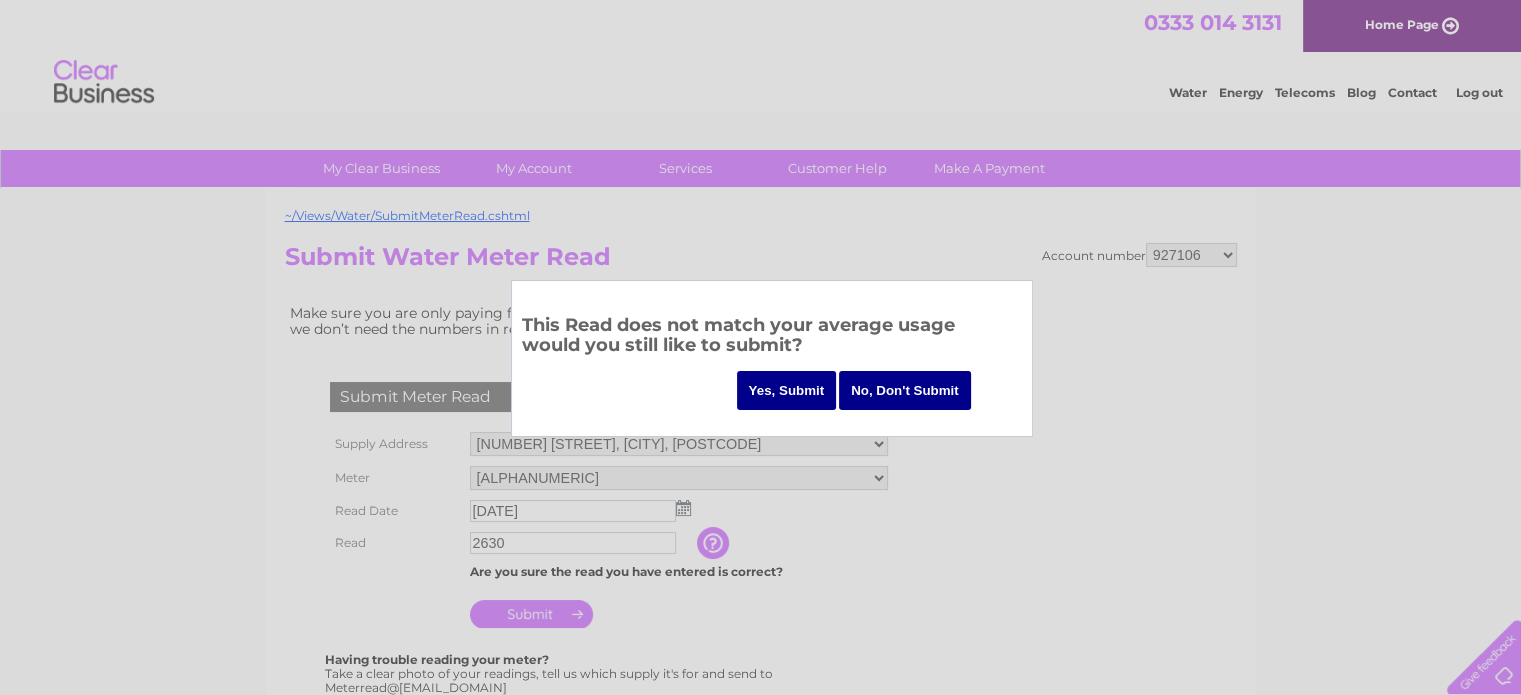 click on "Yes, Submit" at bounding box center [787, 390] 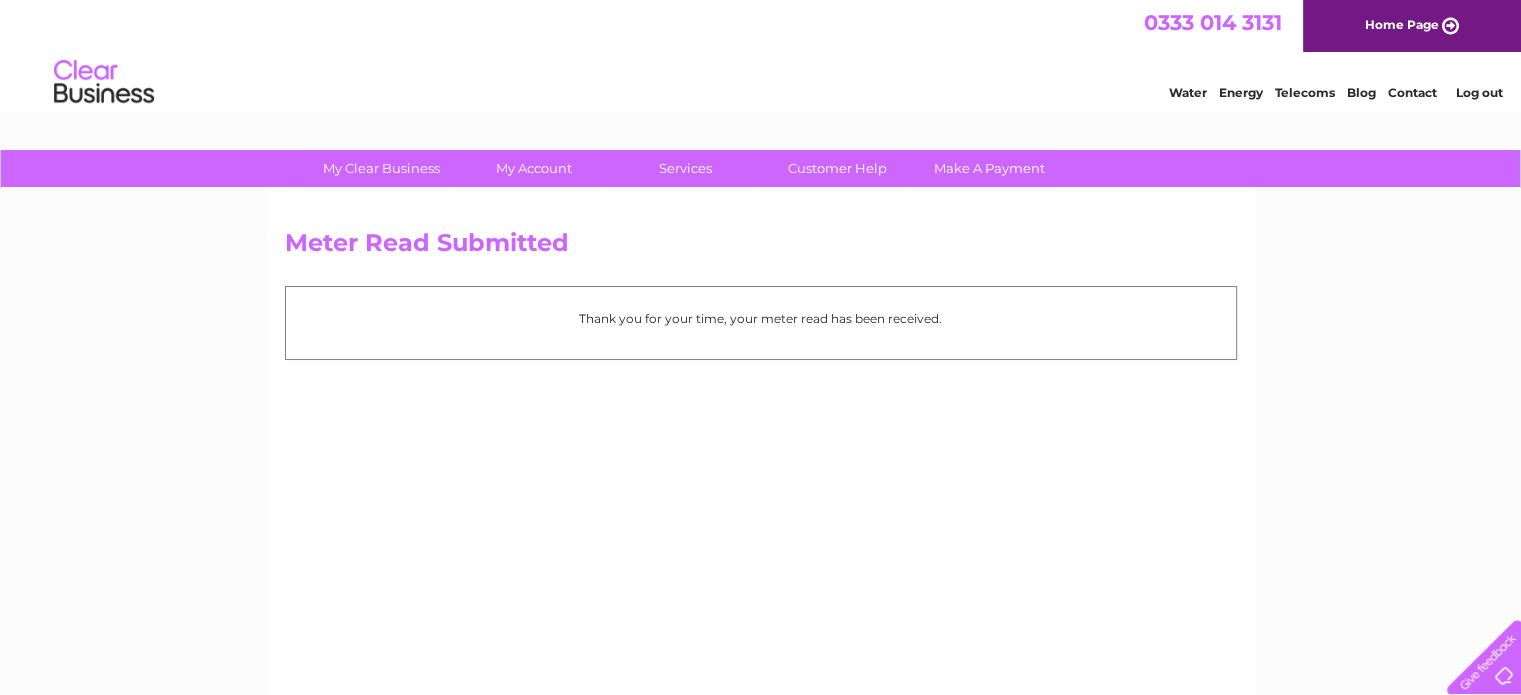 scroll, scrollTop: 0, scrollLeft: 0, axis: both 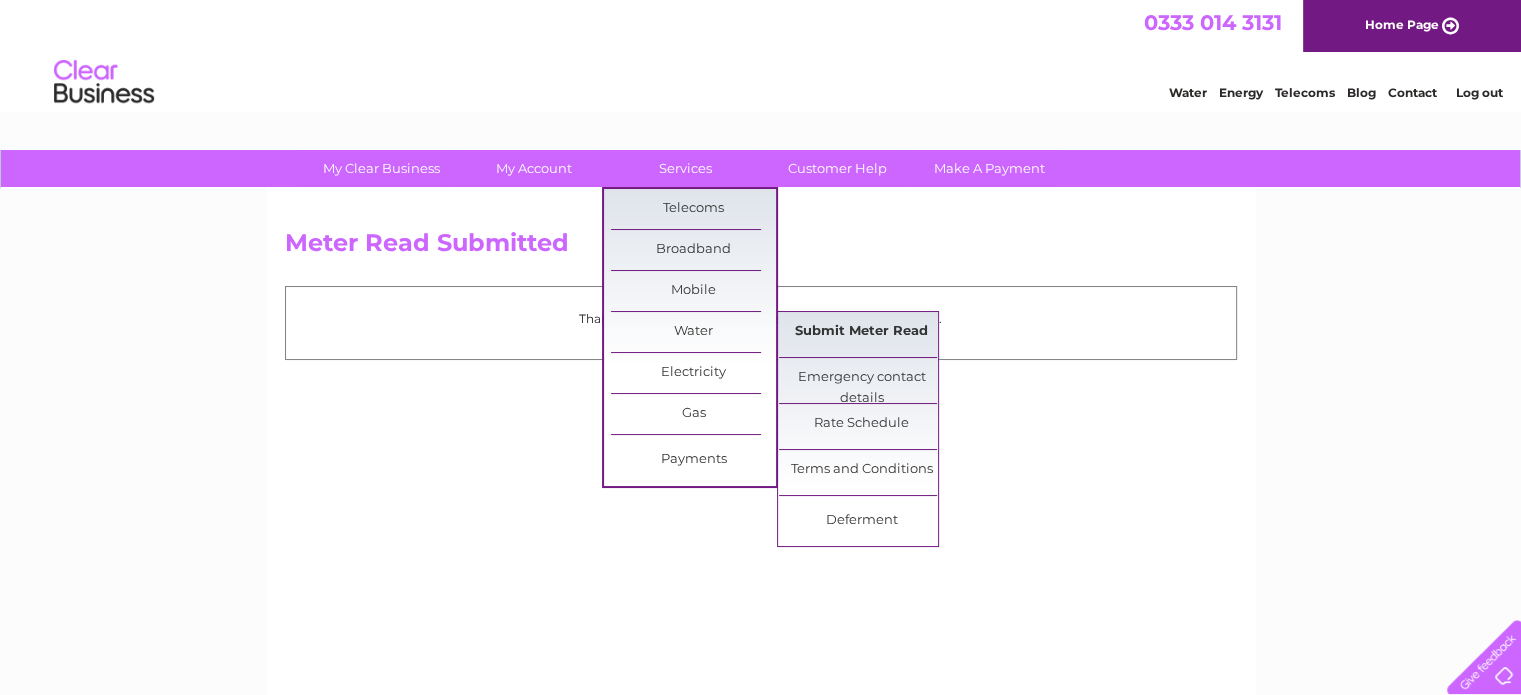 click on "Submit Meter Read" at bounding box center [861, 332] 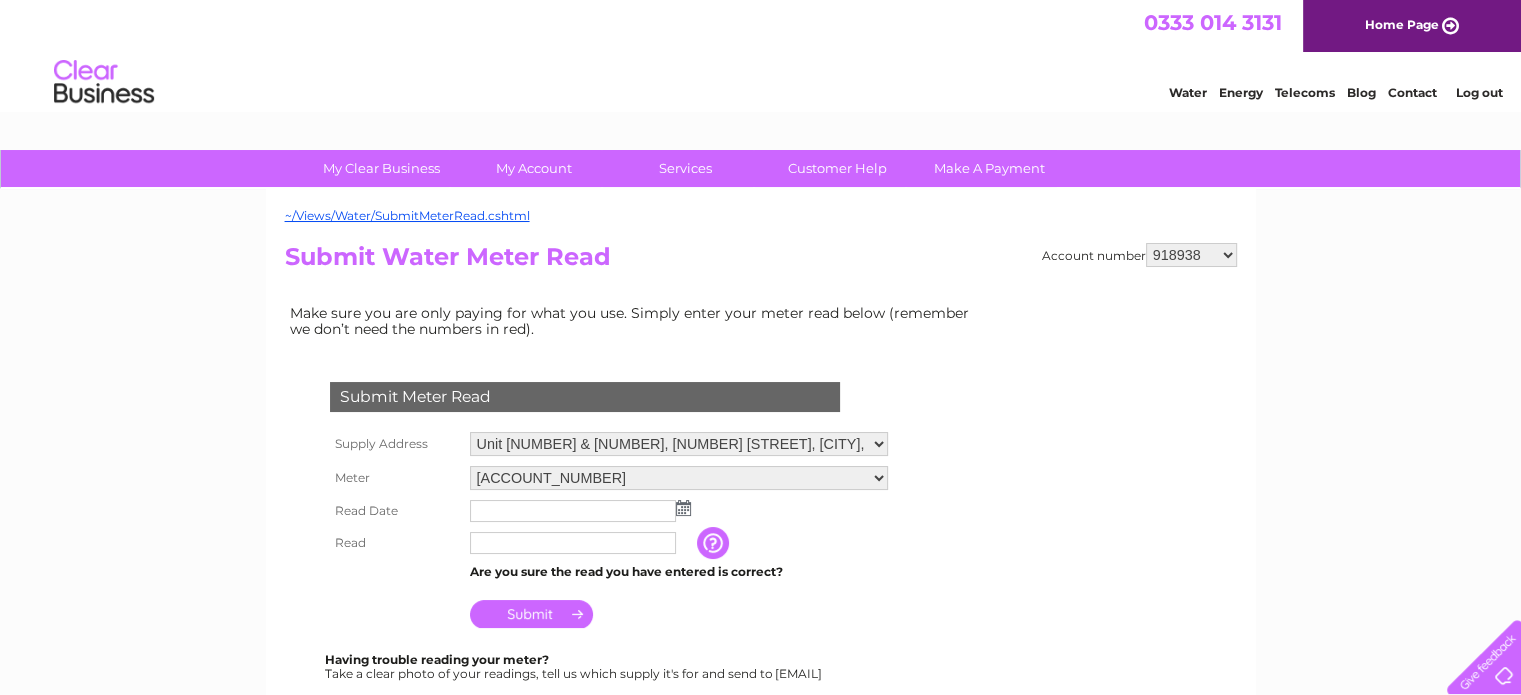 scroll, scrollTop: 0, scrollLeft: 0, axis: both 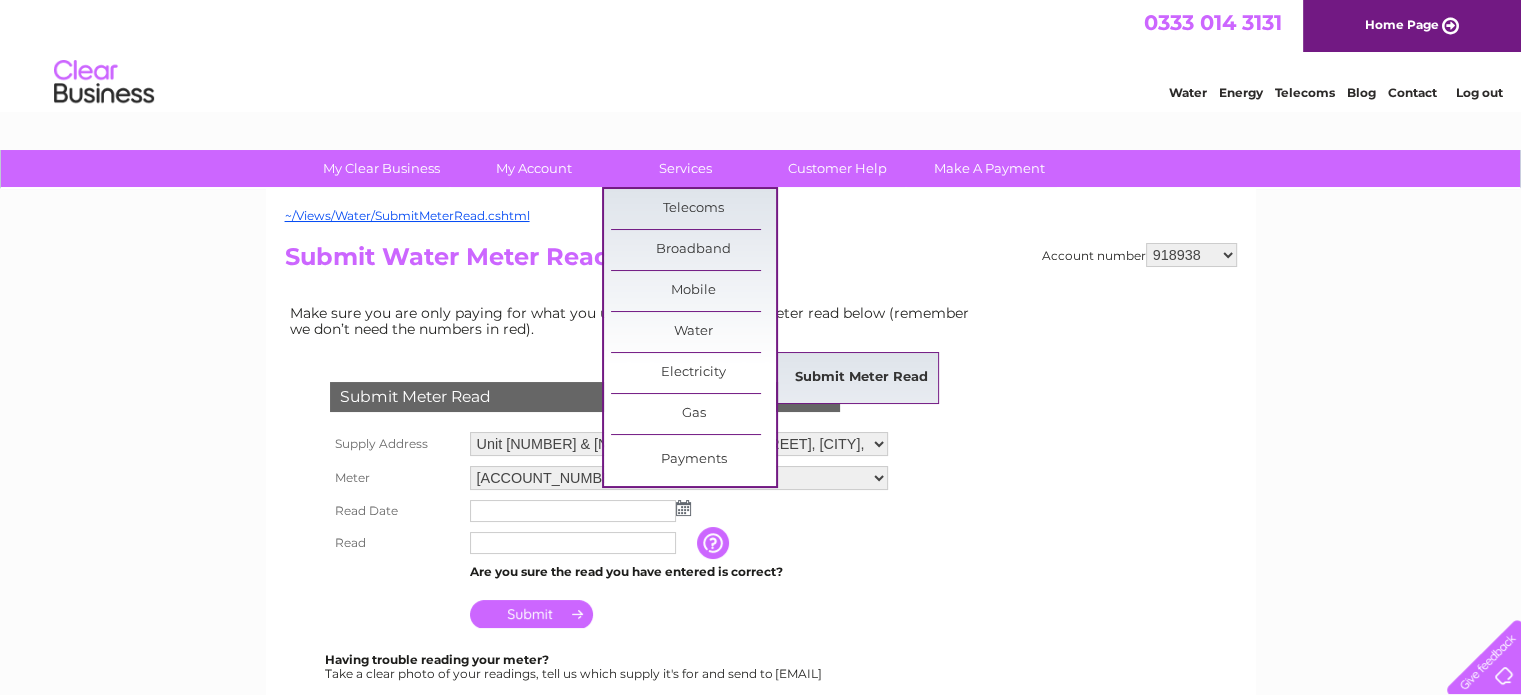 click on "Submit Meter Read" at bounding box center (861, 378) 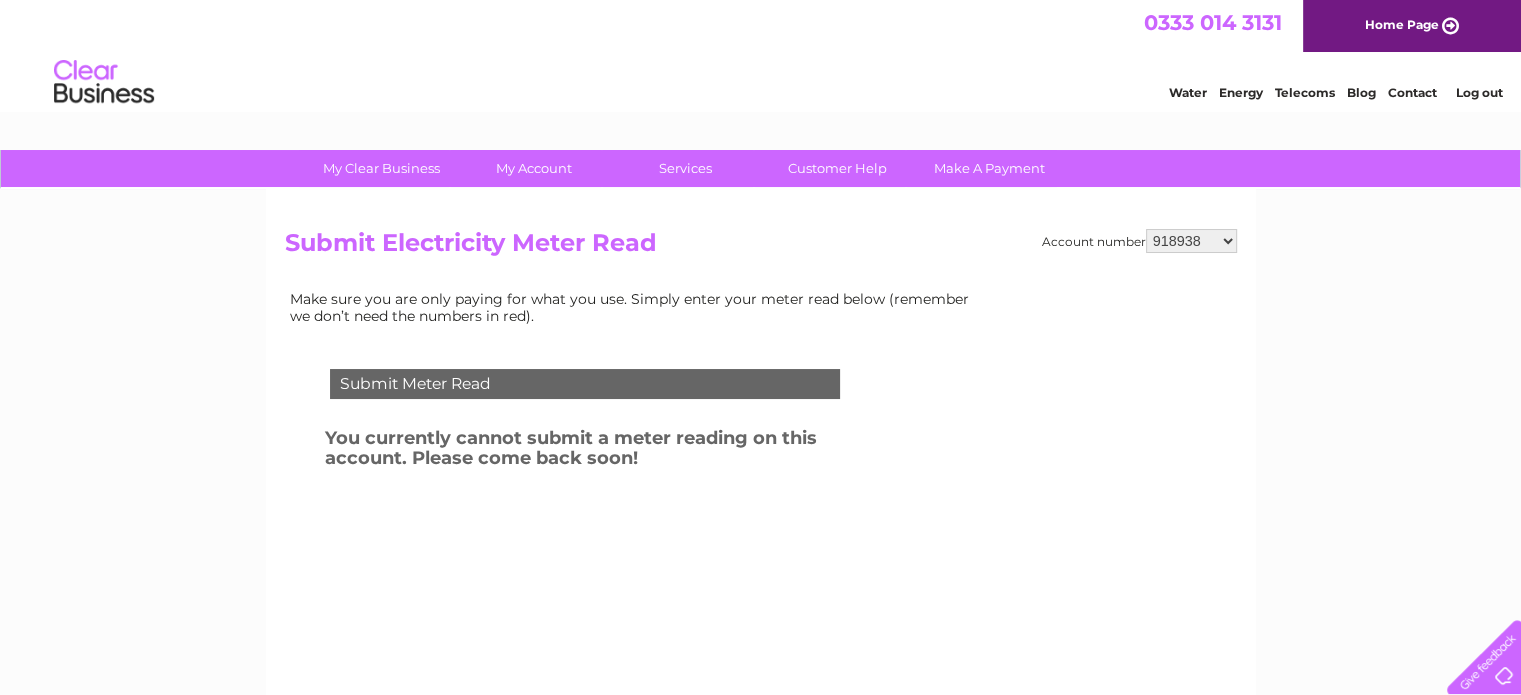 scroll, scrollTop: 0, scrollLeft: 0, axis: both 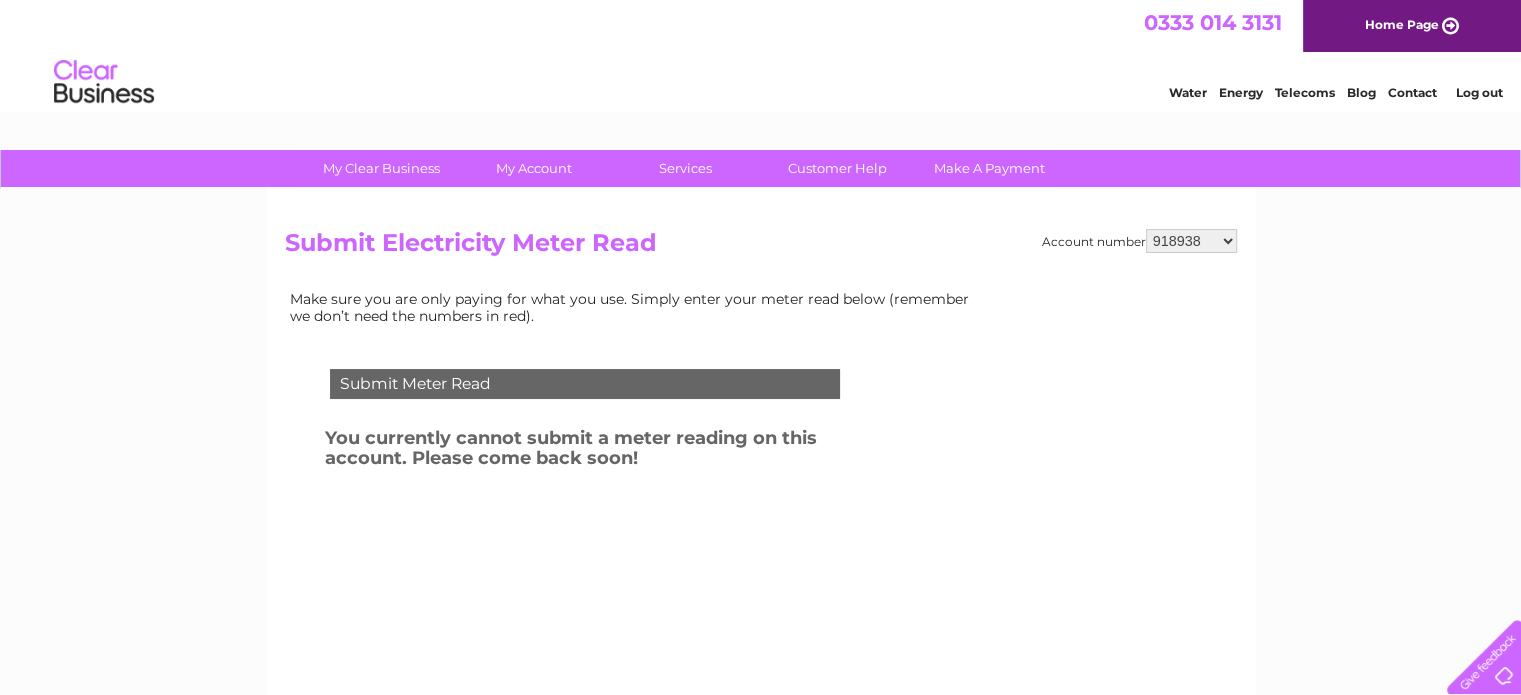 click on "918938
927106
930247
934594
934597
941698
979159
989143
994306
1094838
1096227
1104726
1134318
1134853
1139327
1140013
1140304
1142816
30266118
30266119
30271444
30274533
30283766
30302318
30307420" at bounding box center [1191, 241] 